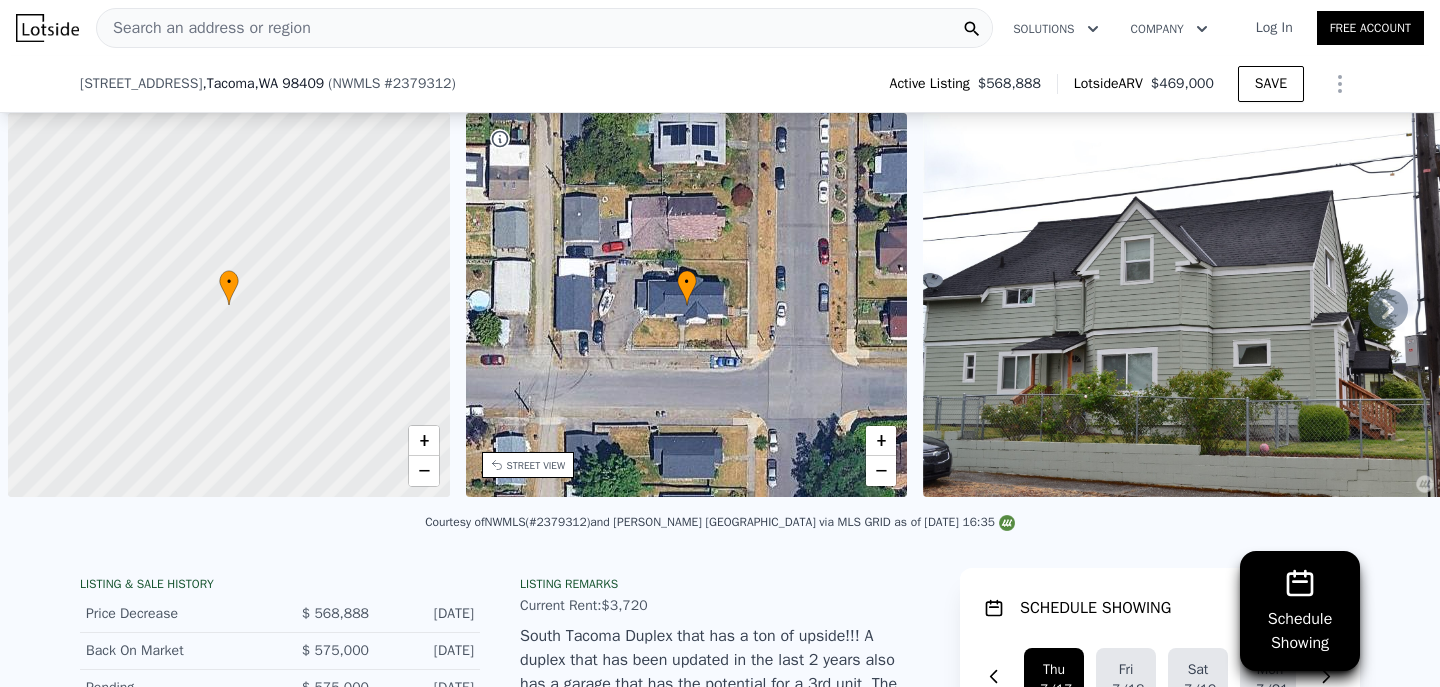 select on "30" 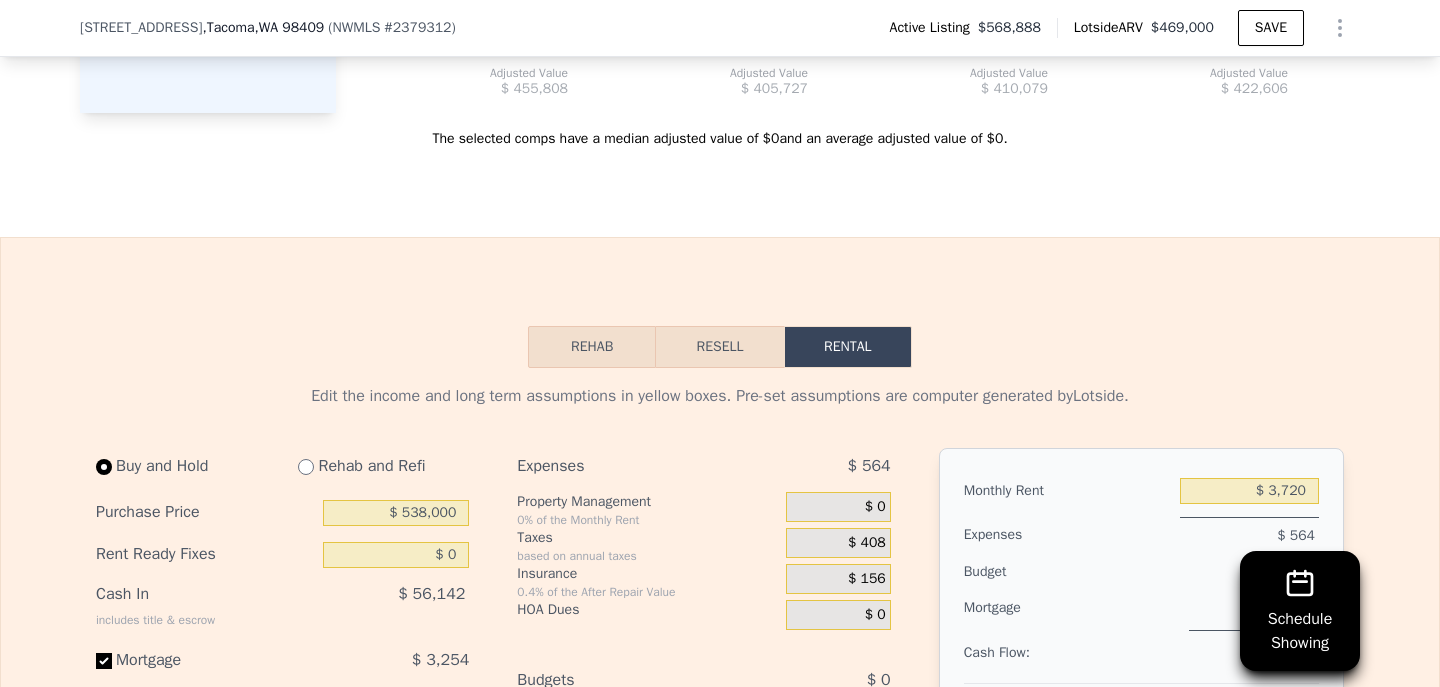 scroll, scrollTop: 0, scrollLeft: 8, axis: horizontal 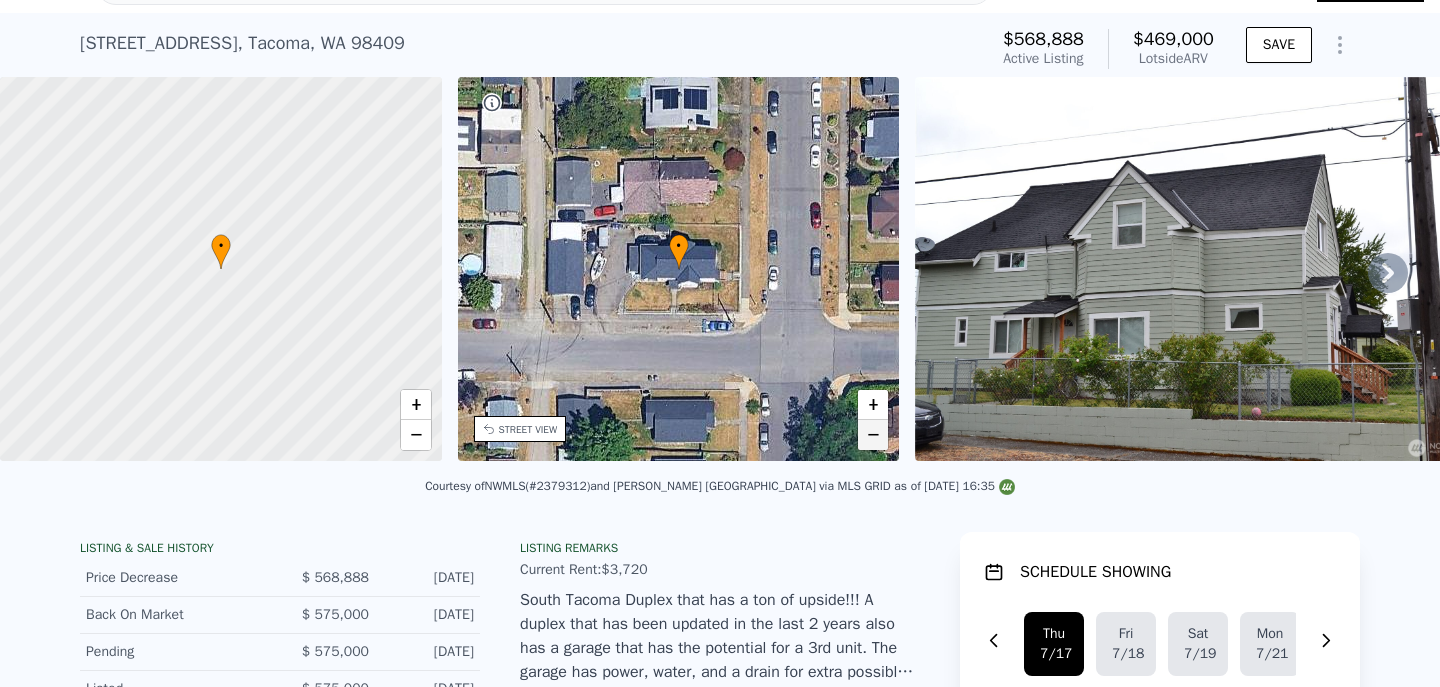 click on "−" at bounding box center (873, 435) 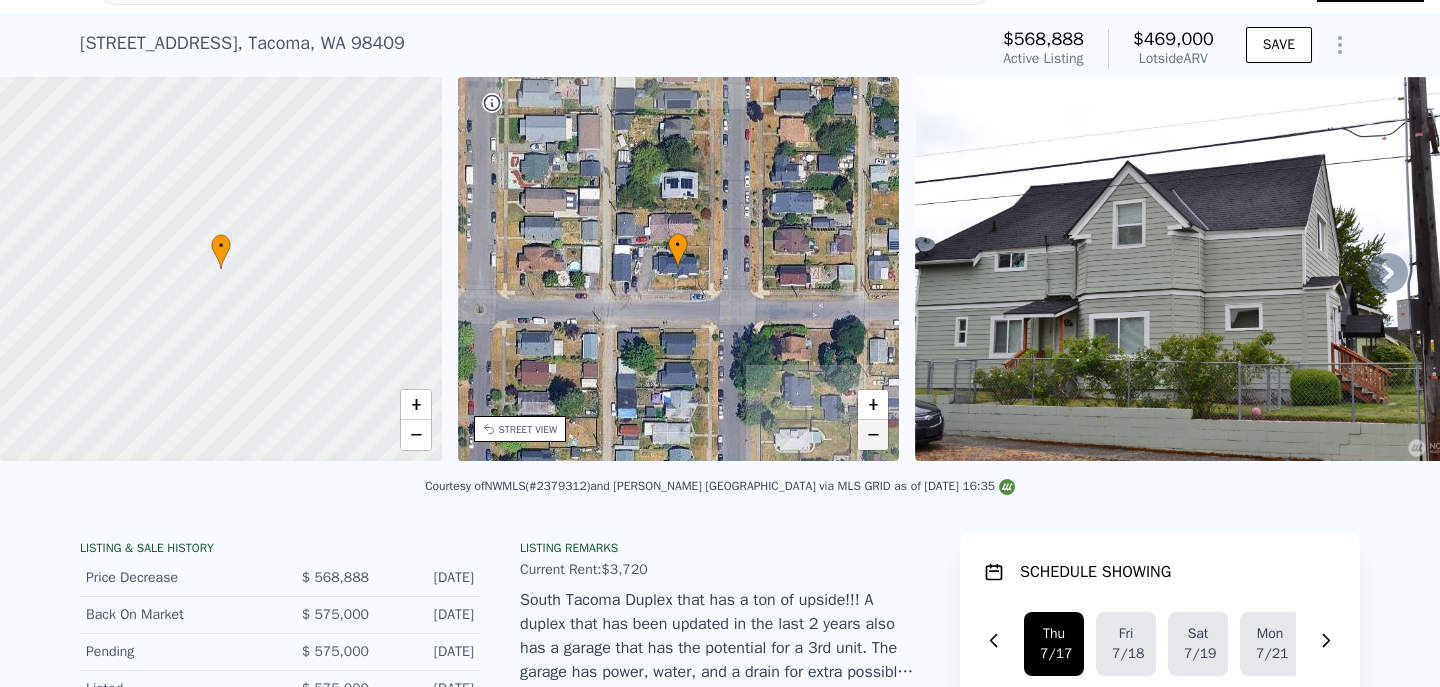 click on "−" at bounding box center [873, 435] 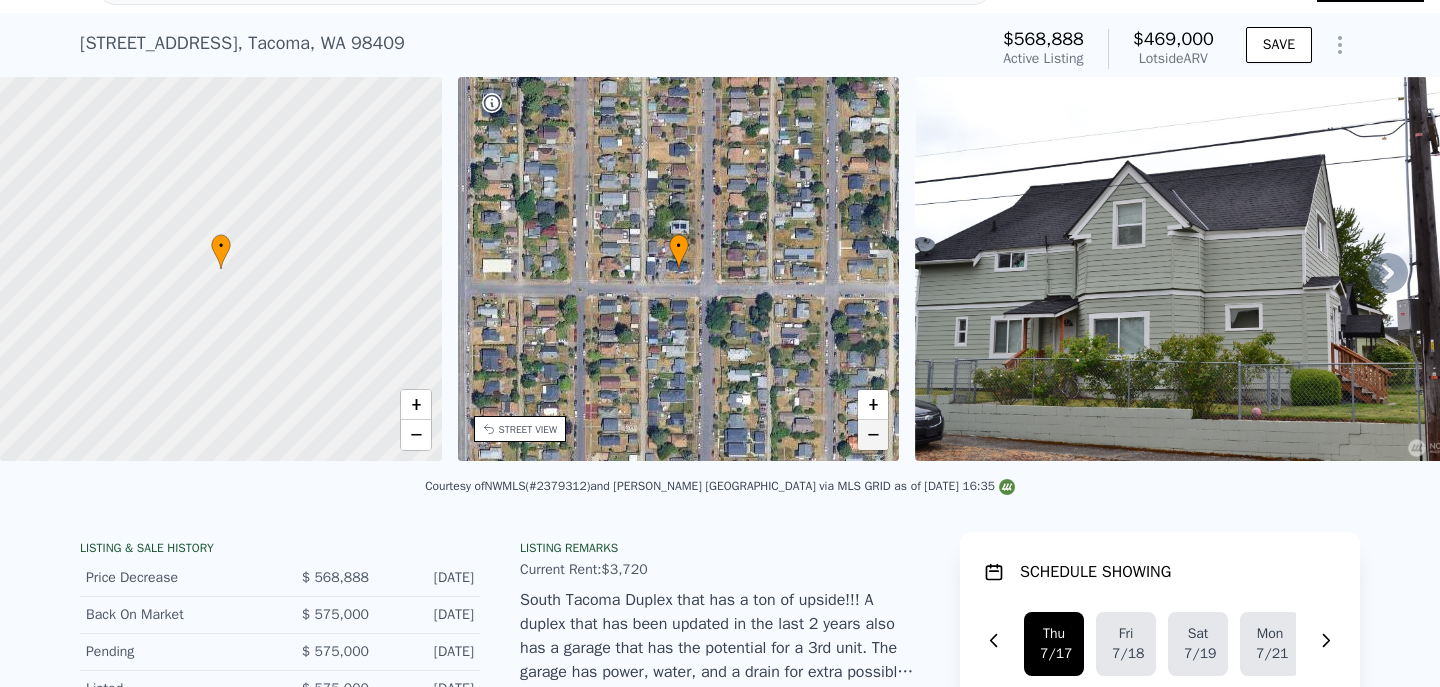 click on "−" at bounding box center [873, 435] 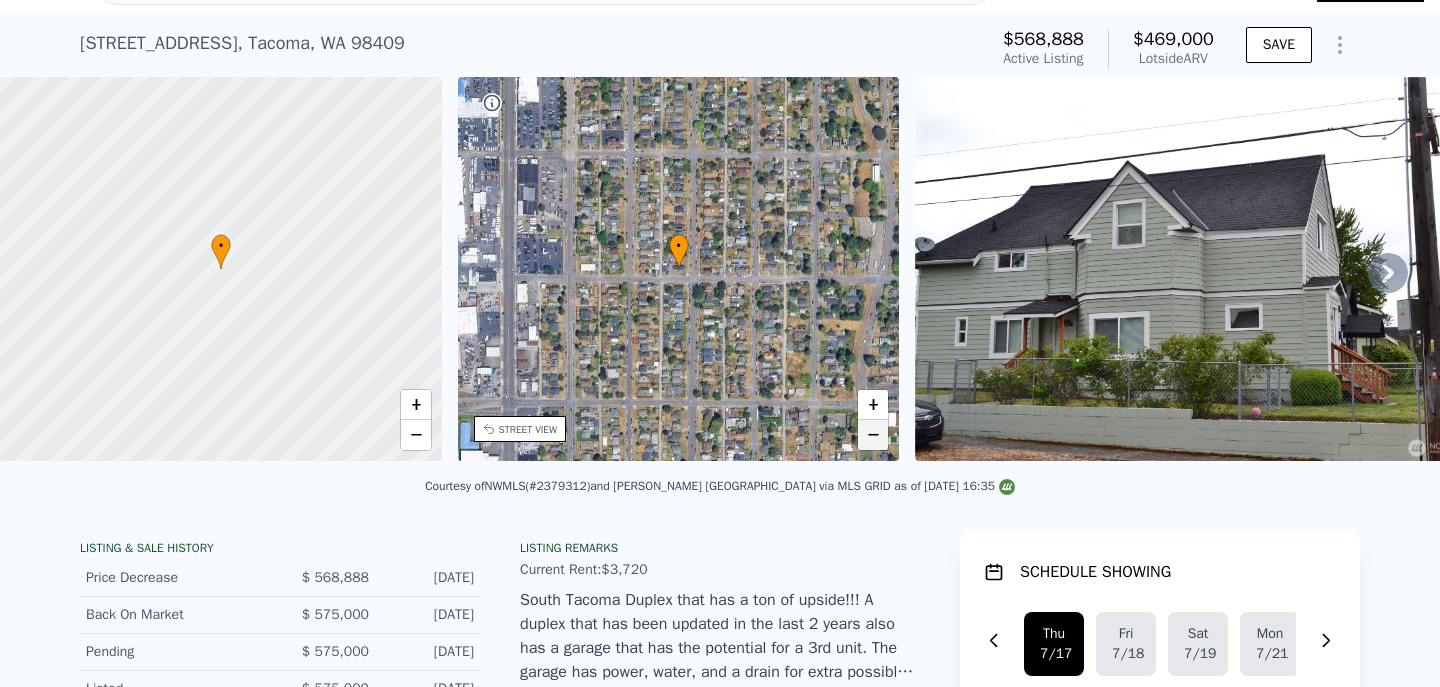 click on "−" at bounding box center (873, 435) 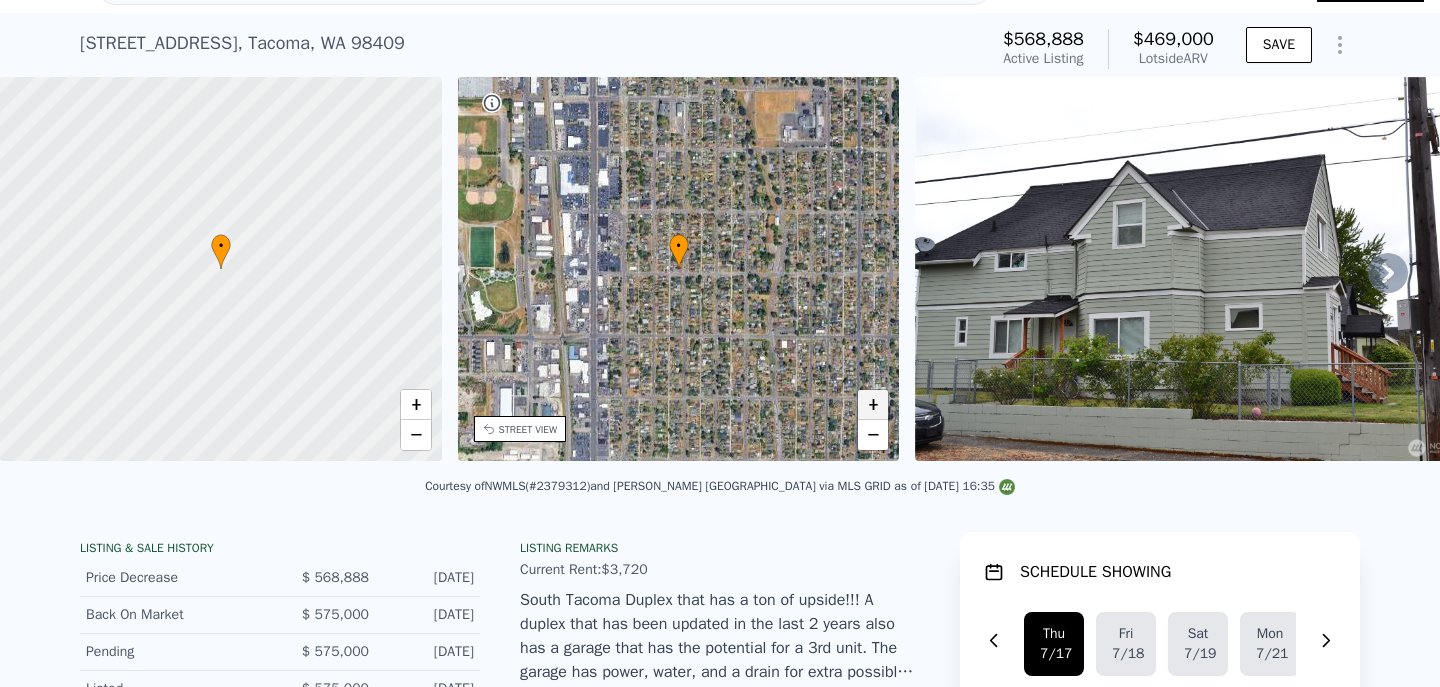 click on "+" at bounding box center [873, 405] 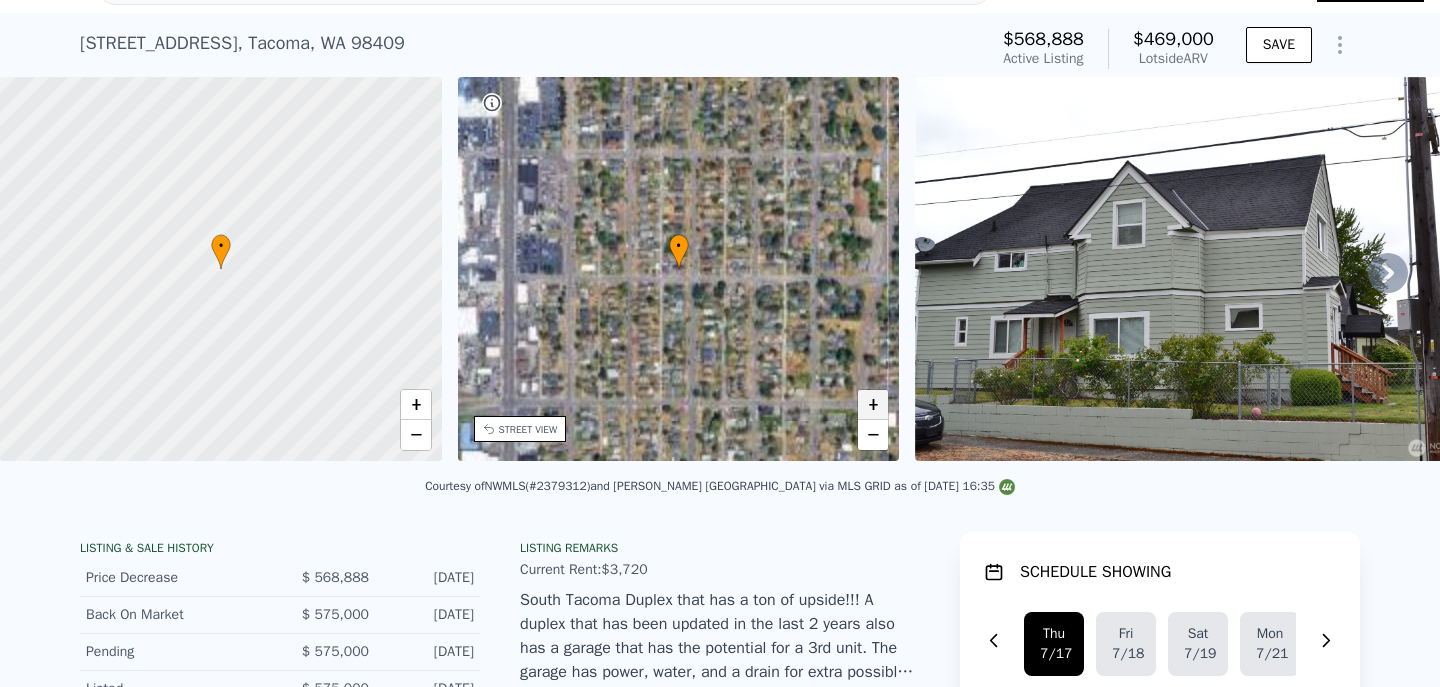 click on "+" at bounding box center (873, 405) 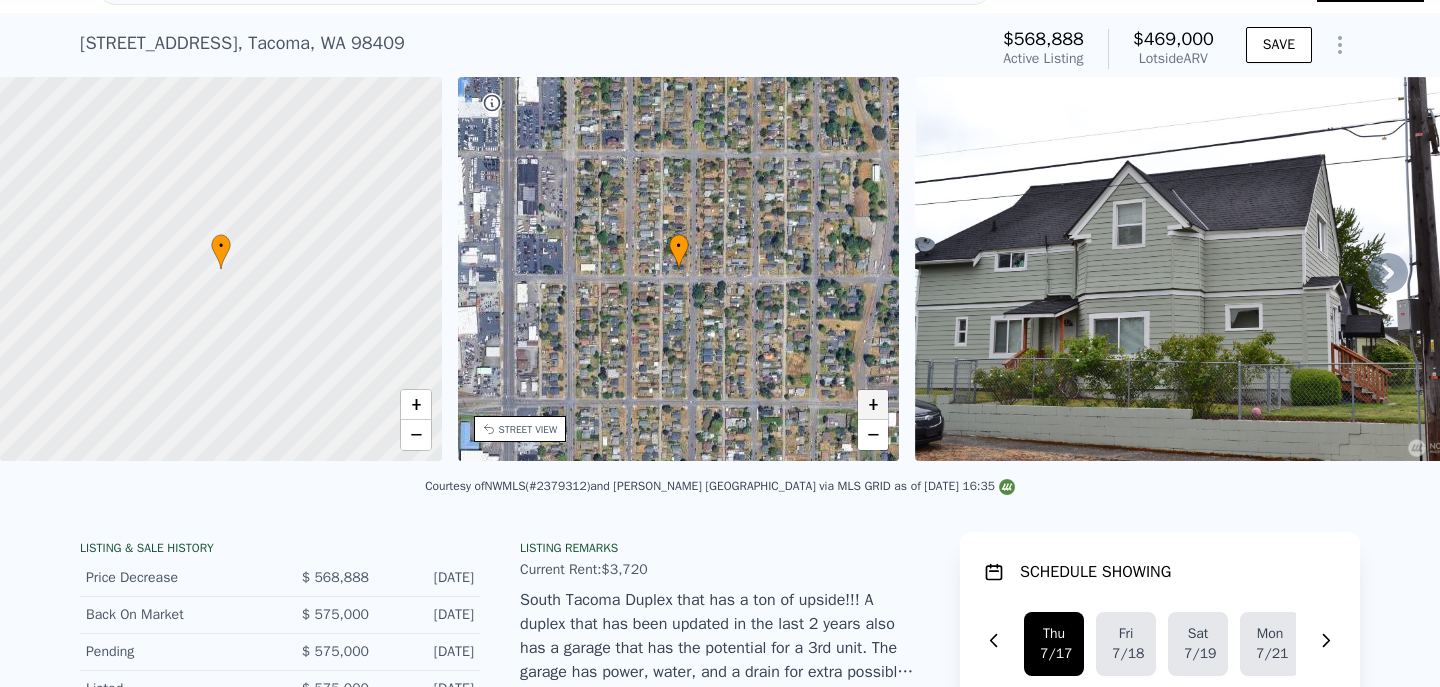 click on "+" at bounding box center (873, 405) 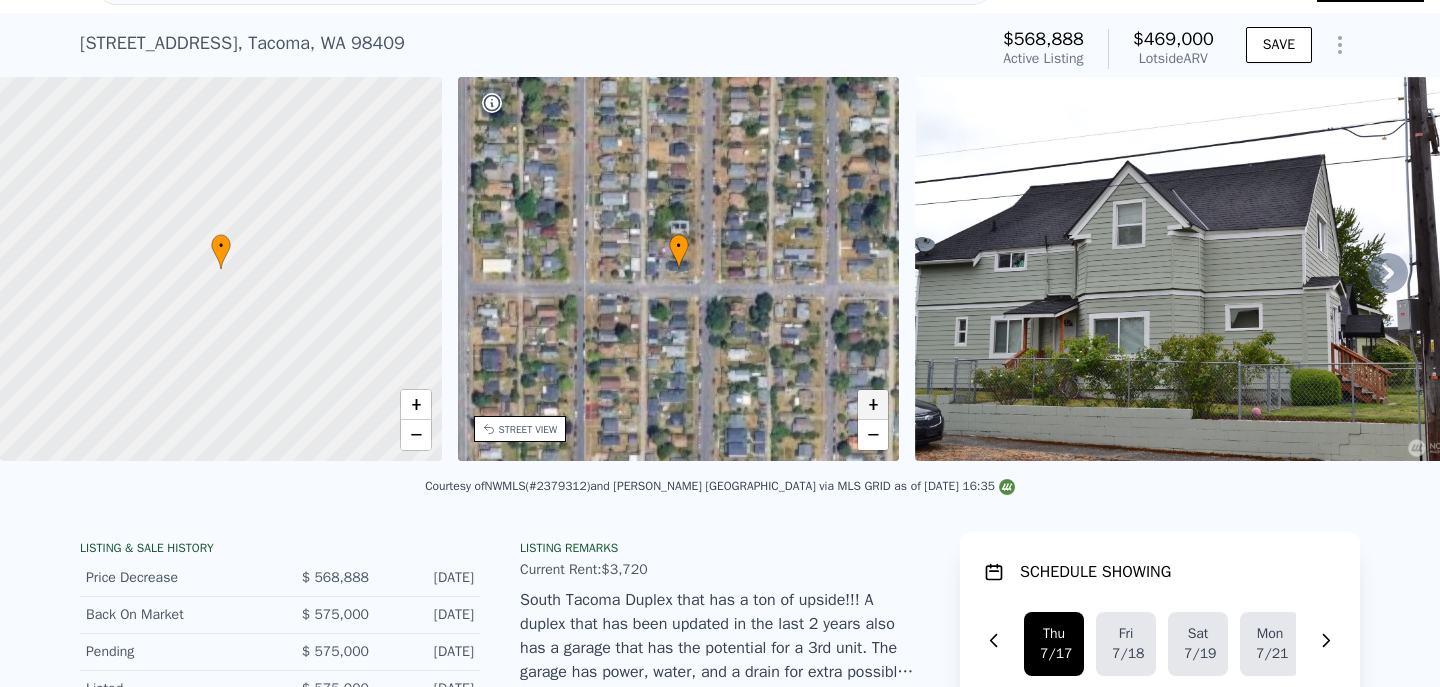 click on "+" at bounding box center [873, 405] 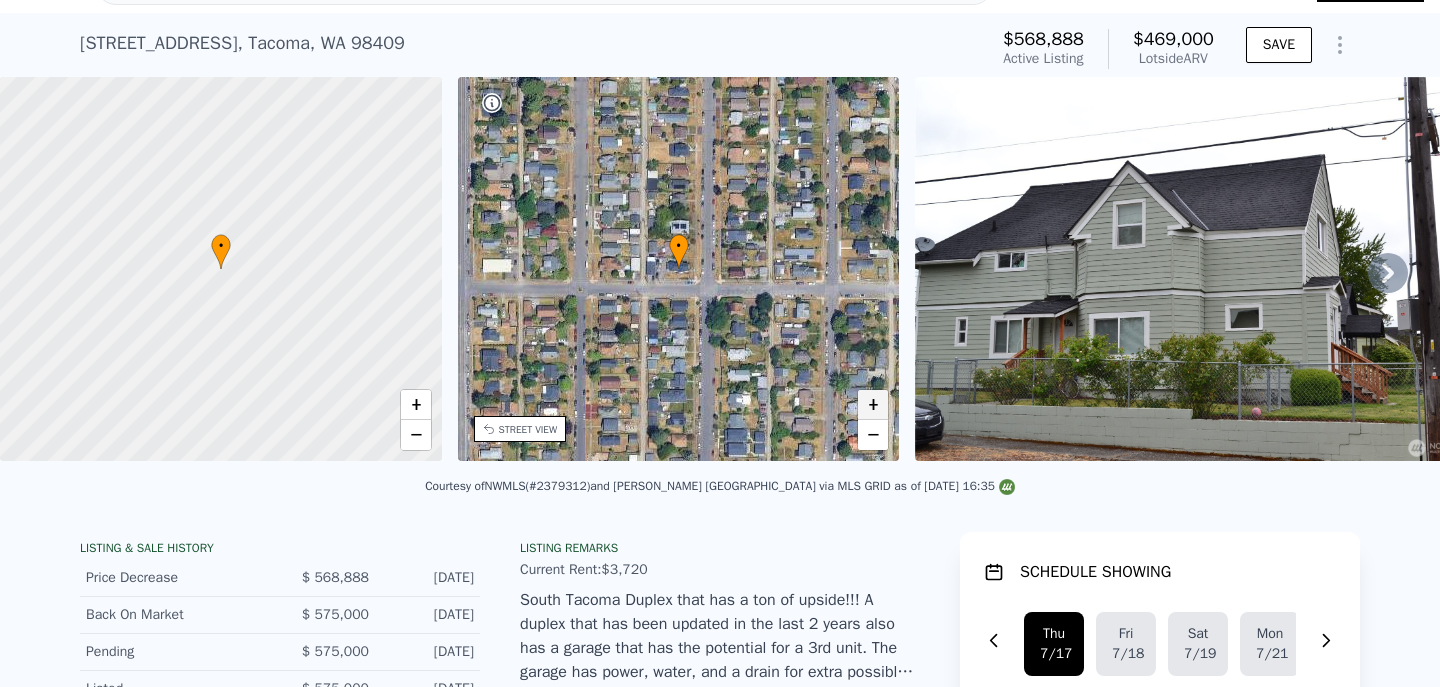 click on "+" at bounding box center [873, 405] 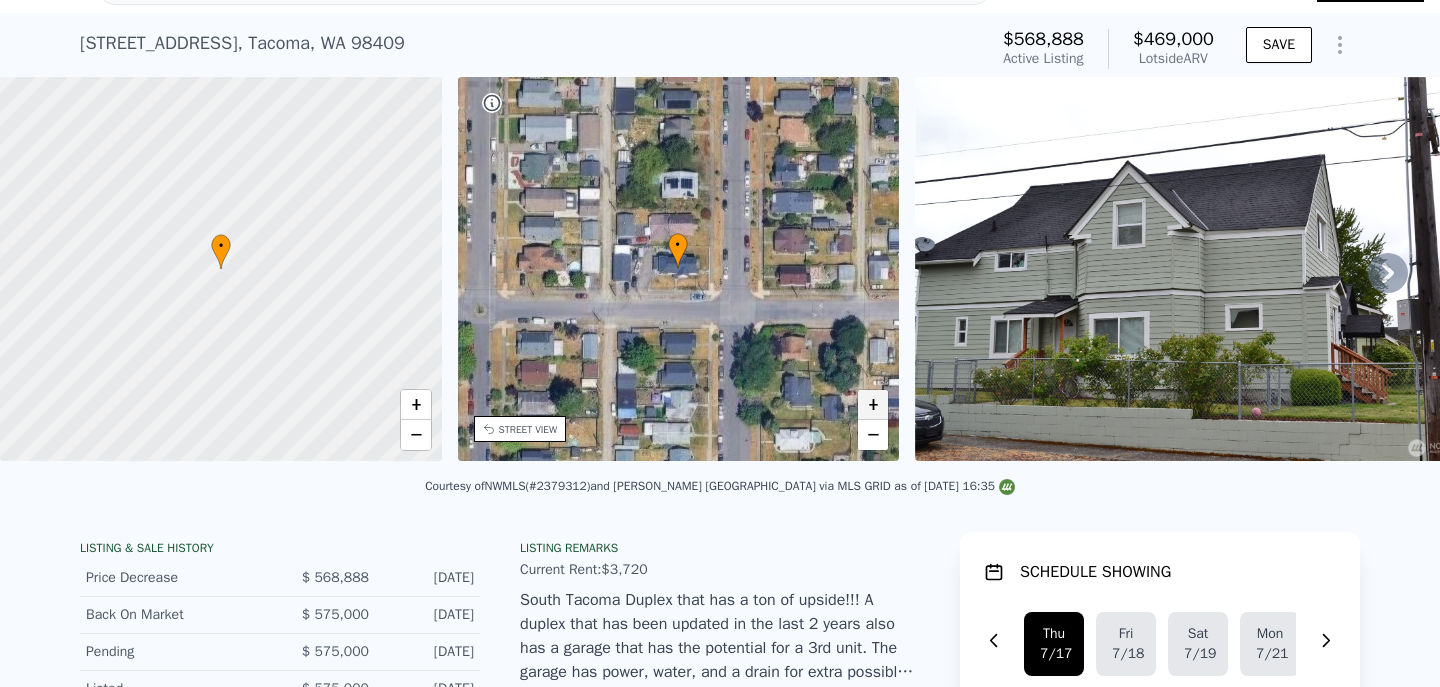 click on "+" at bounding box center [873, 405] 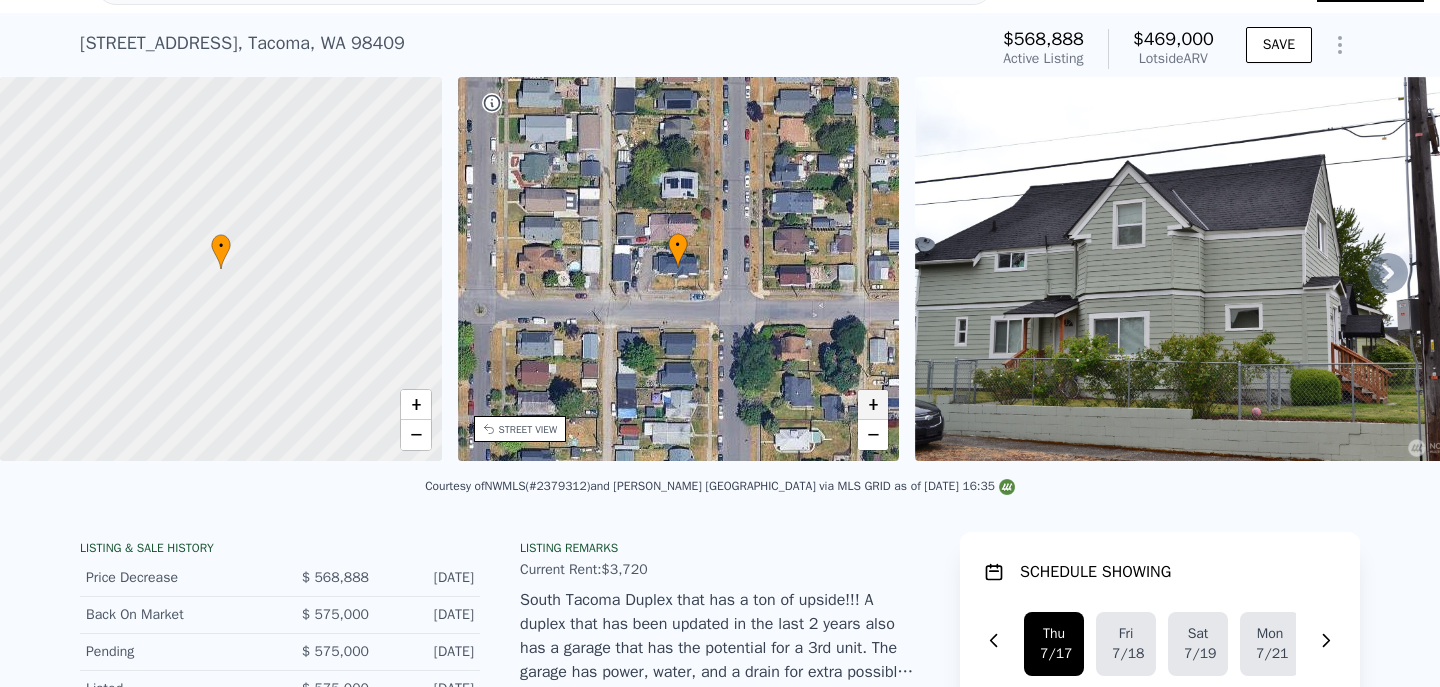 click on "+" at bounding box center [873, 405] 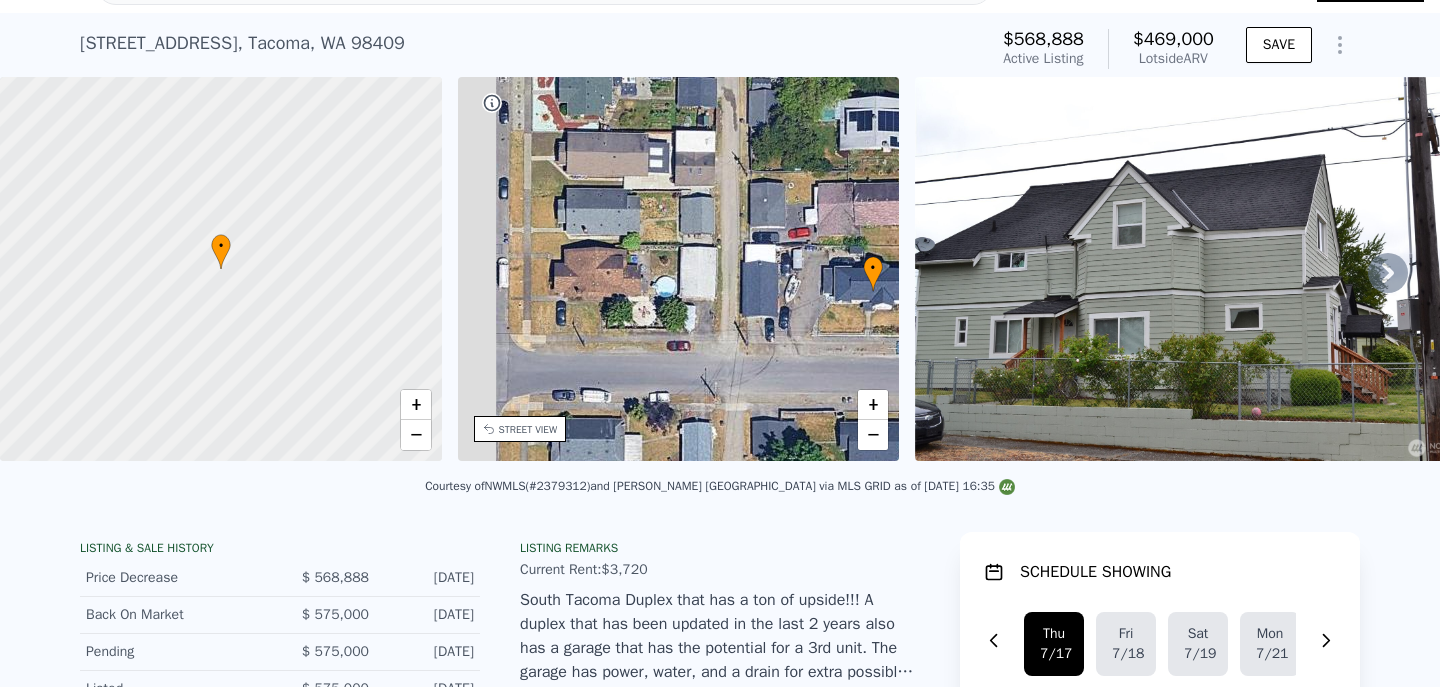 drag, startPoint x: 691, startPoint y: 269, endPoint x: 887, endPoint y: 291, distance: 197.23083 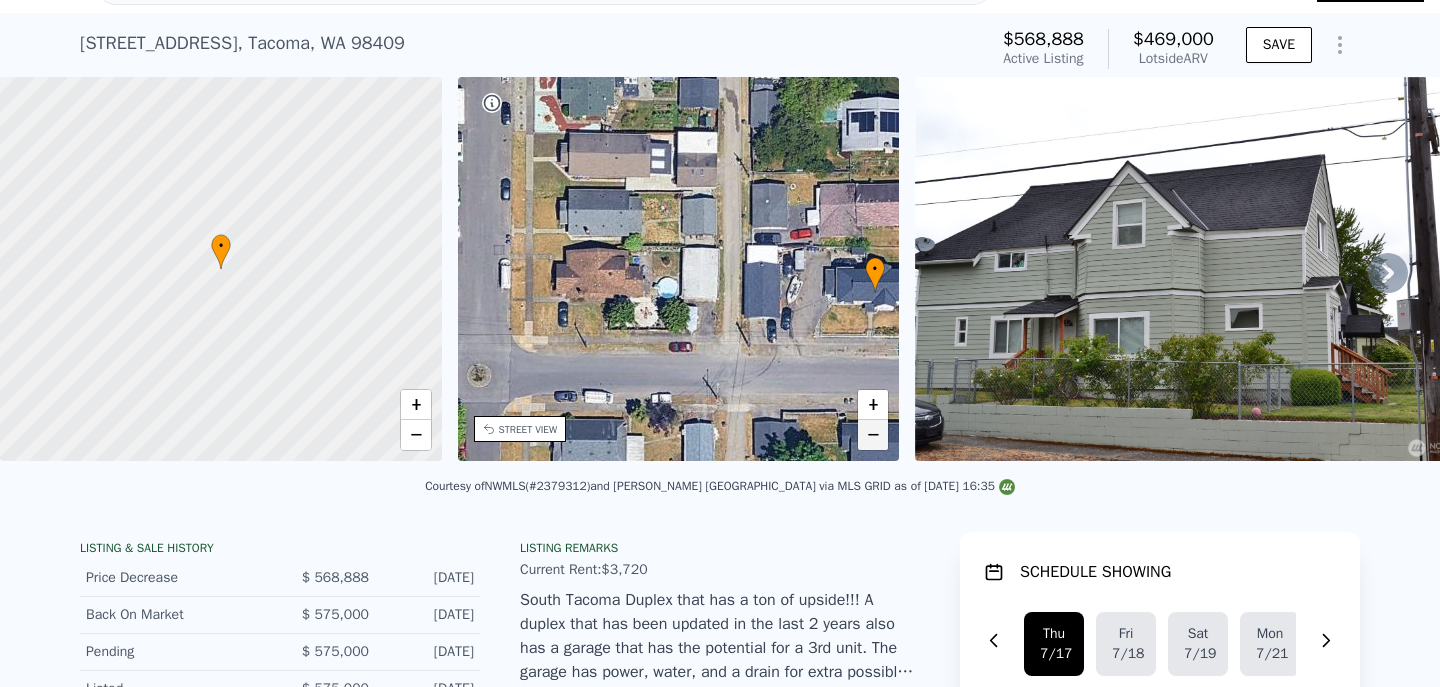 click on "−" at bounding box center [873, 435] 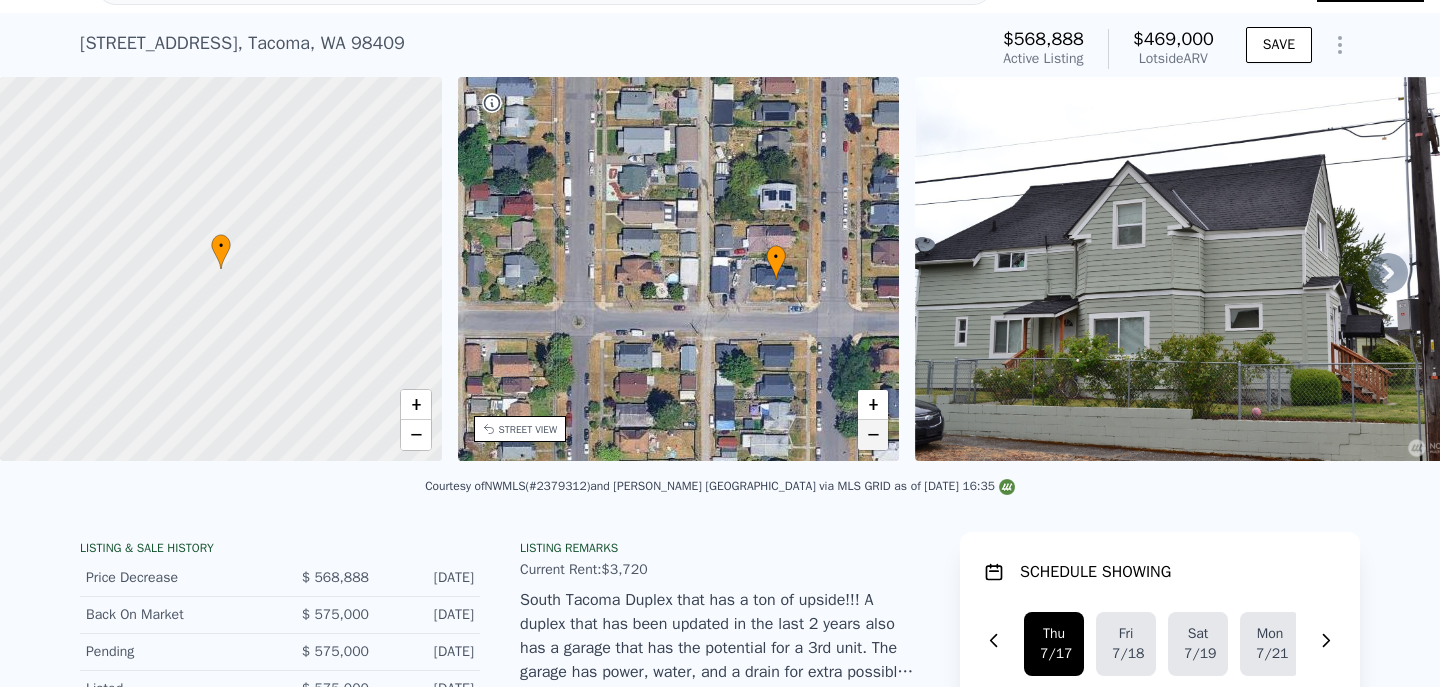 click on "−" at bounding box center [873, 435] 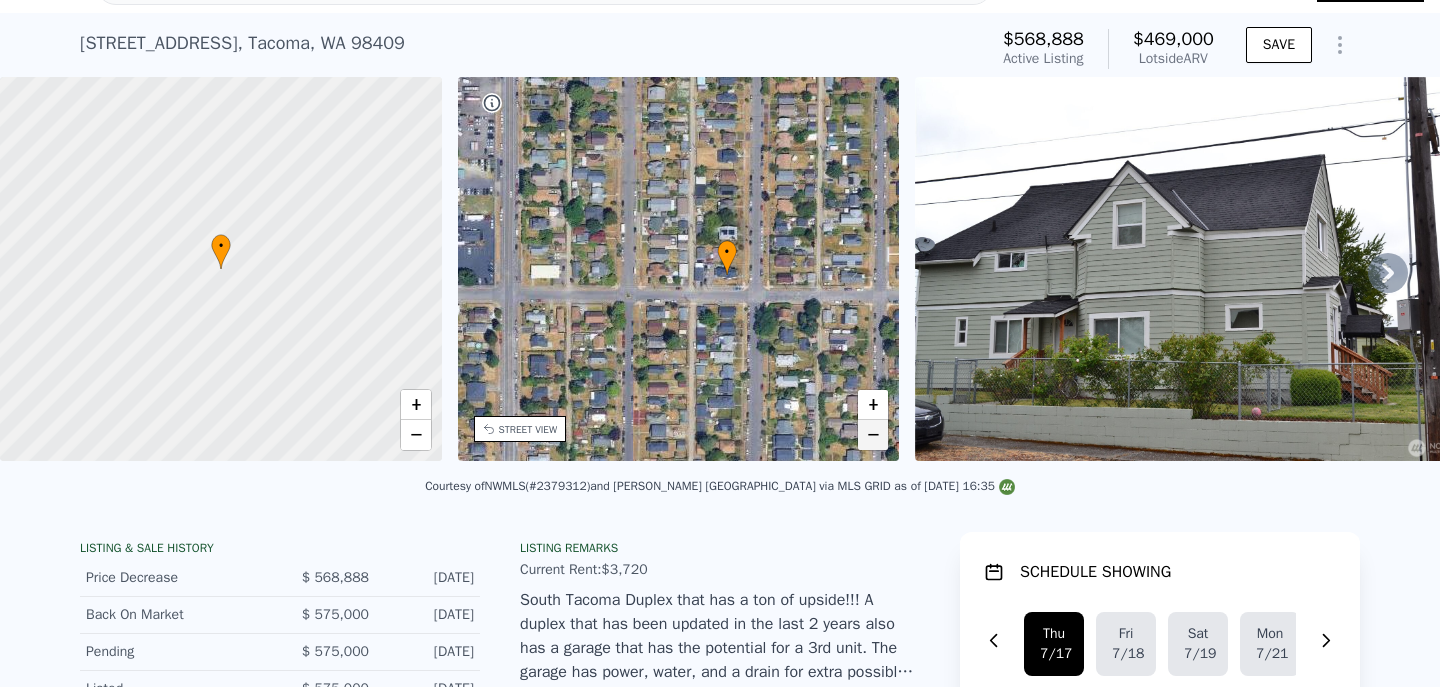 click on "−" at bounding box center (873, 435) 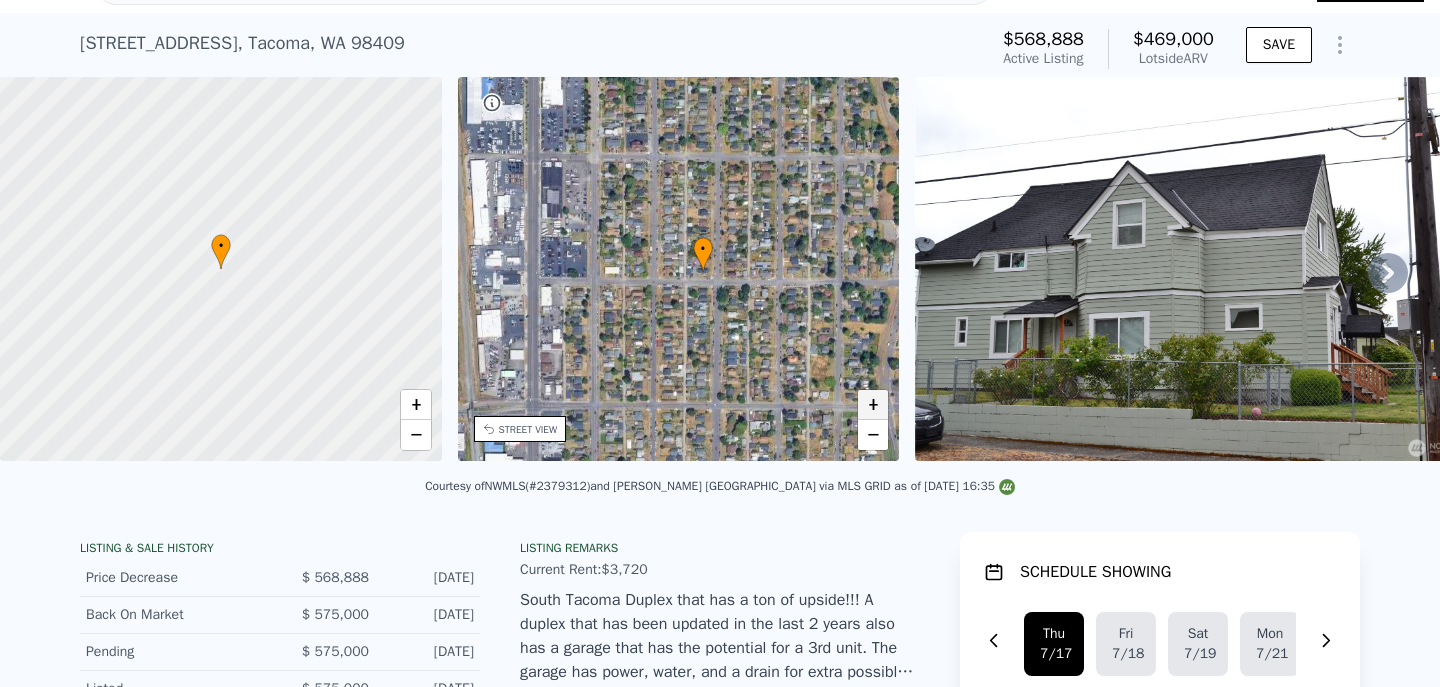 click on "+" at bounding box center (873, 405) 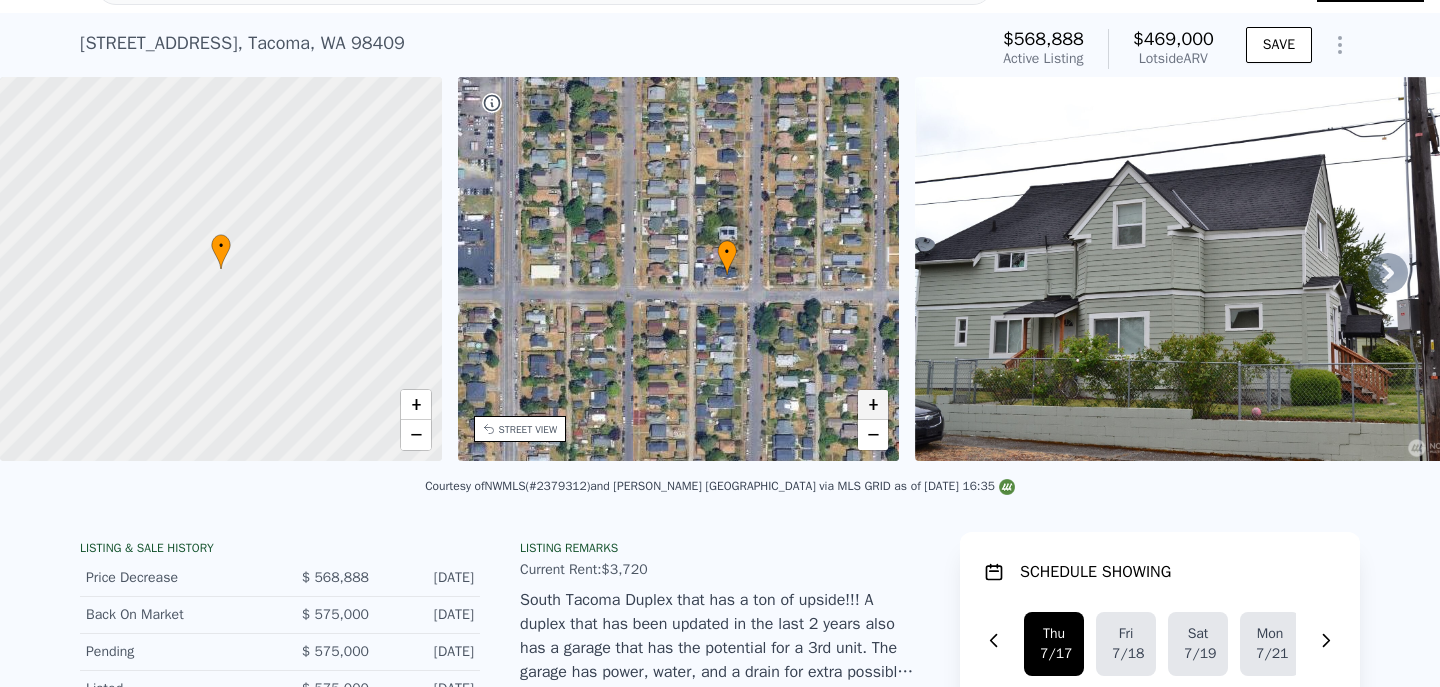 click on "+" at bounding box center (873, 405) 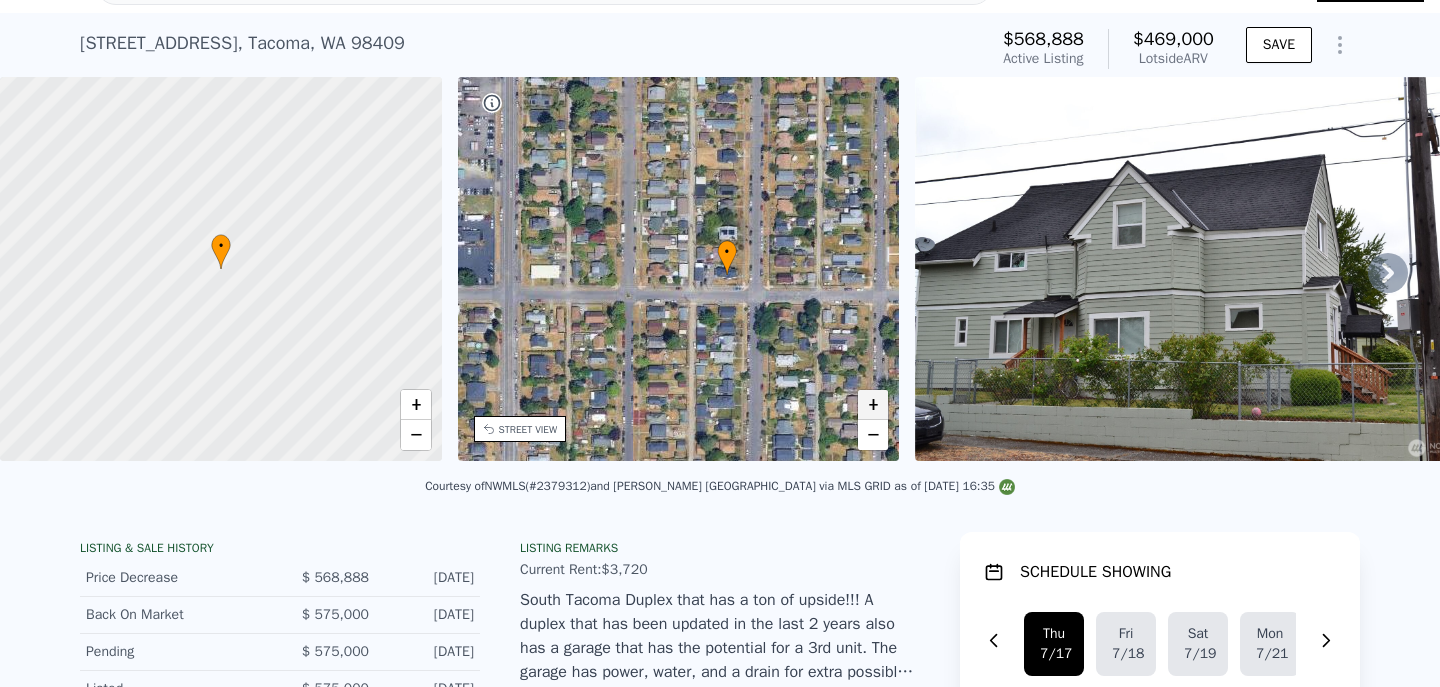 click on "+" at bounding box center (873, 405) 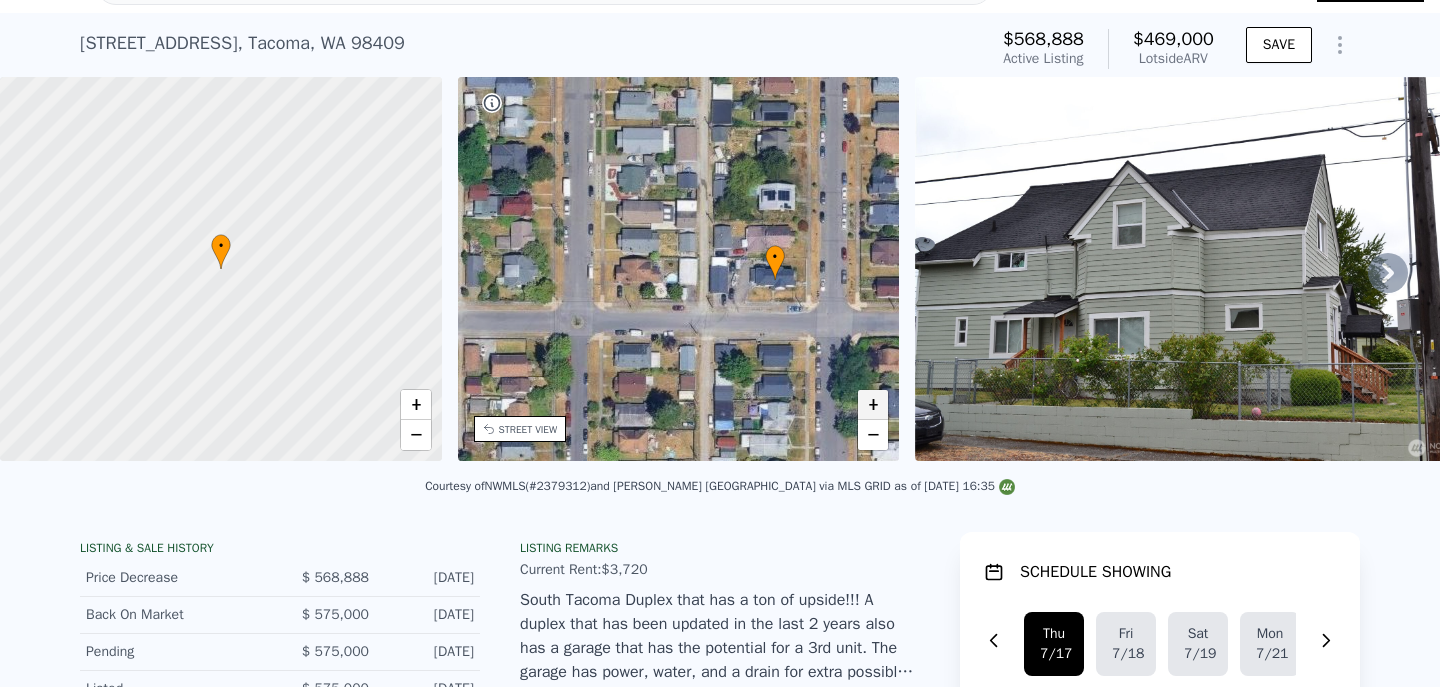 click on "+" at bounding box center [873, 405] 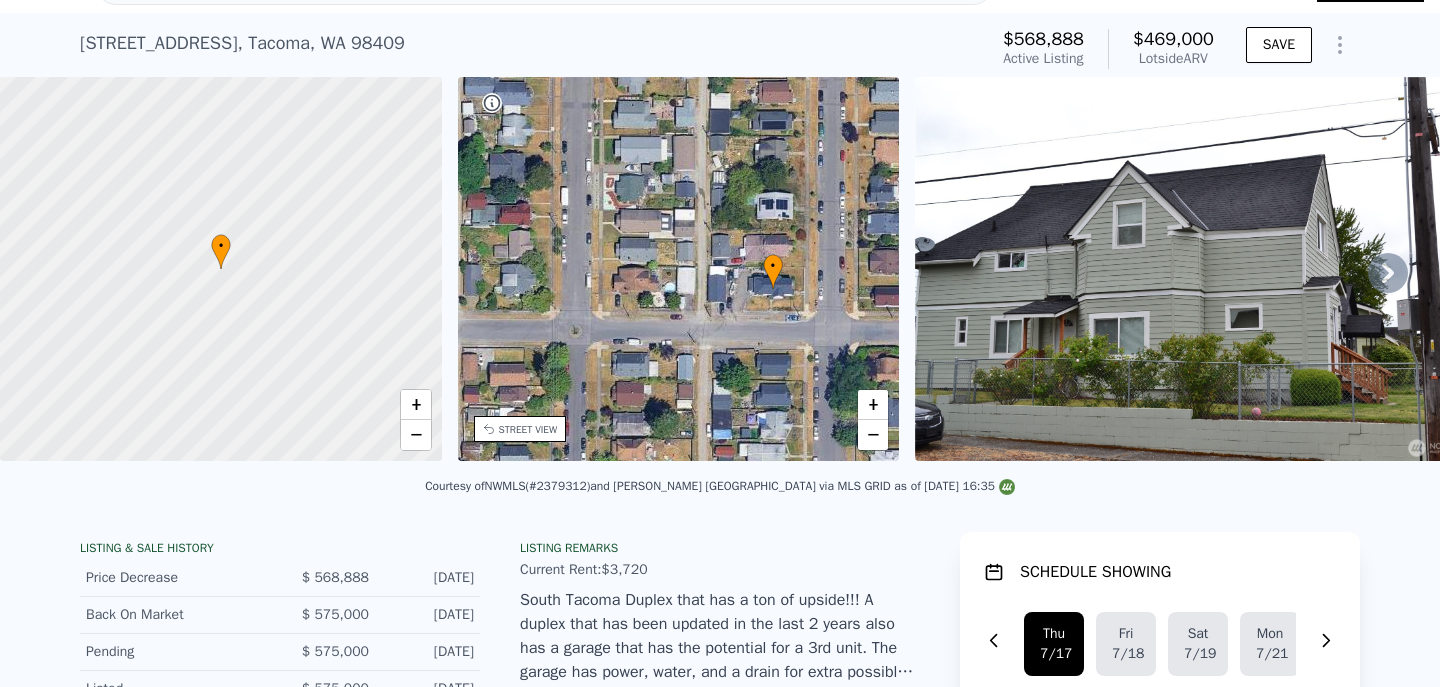 drag, startPoint x: 822, startPoint y: 294, endPoint x: 803, endPoint y: 325, distance: 36.359318 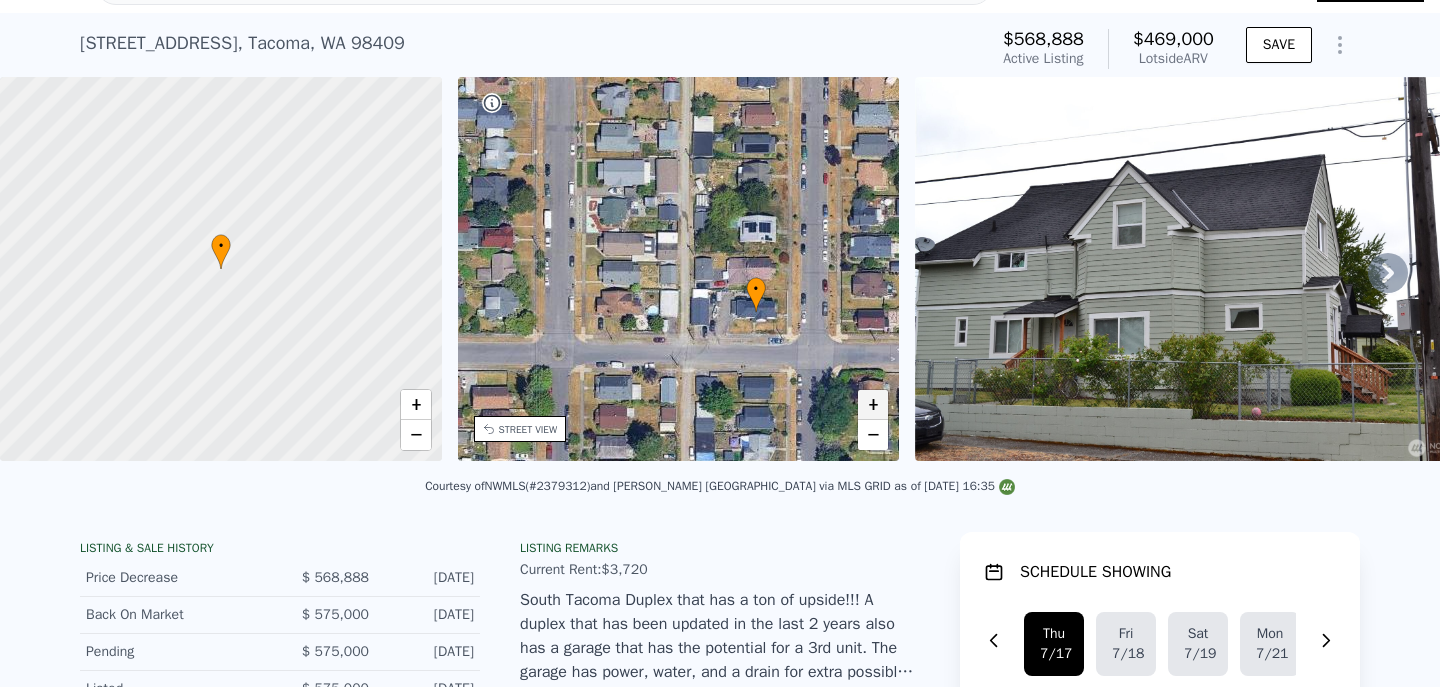 click on "+" at bounding box center (873, 405) 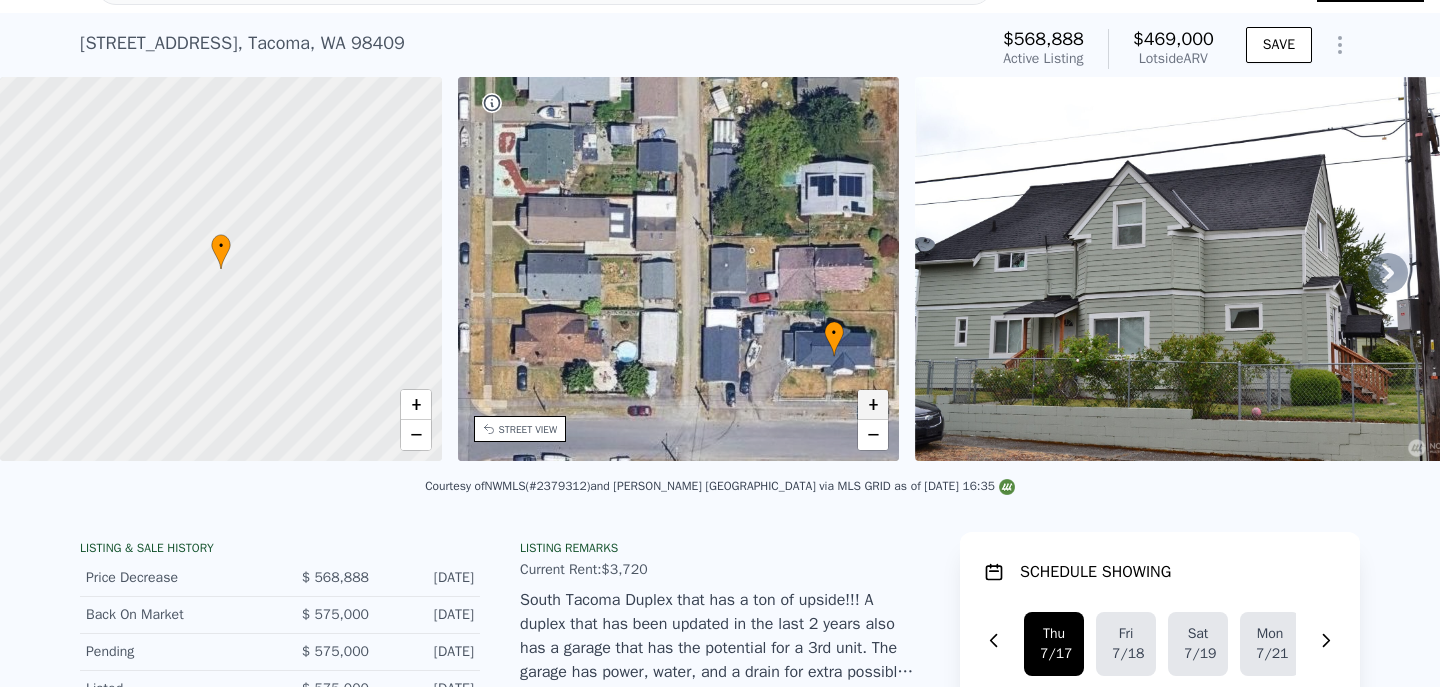 click on "+" at bounding box center (873, 405) 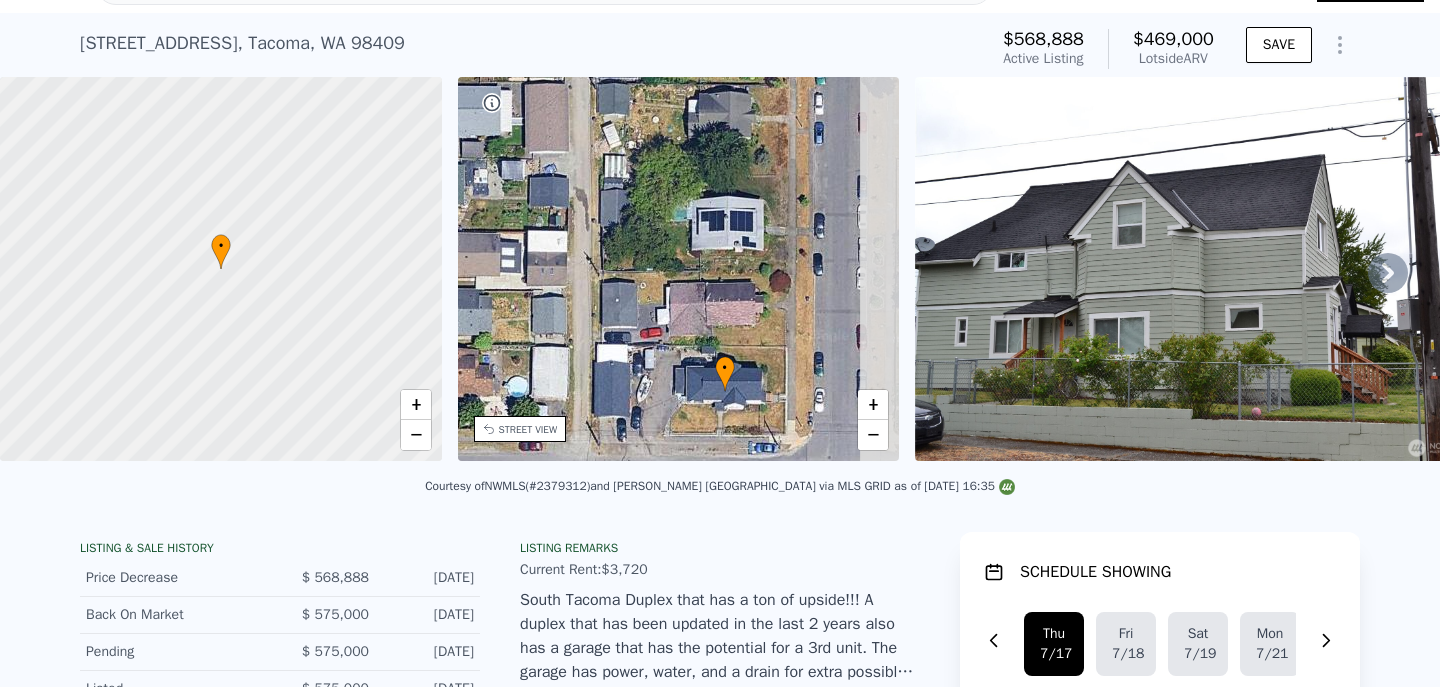 drag, startPoint x: 773, startPoint y: 338, endPoint x: 655, endPoint y: 356, distance: 119.36499 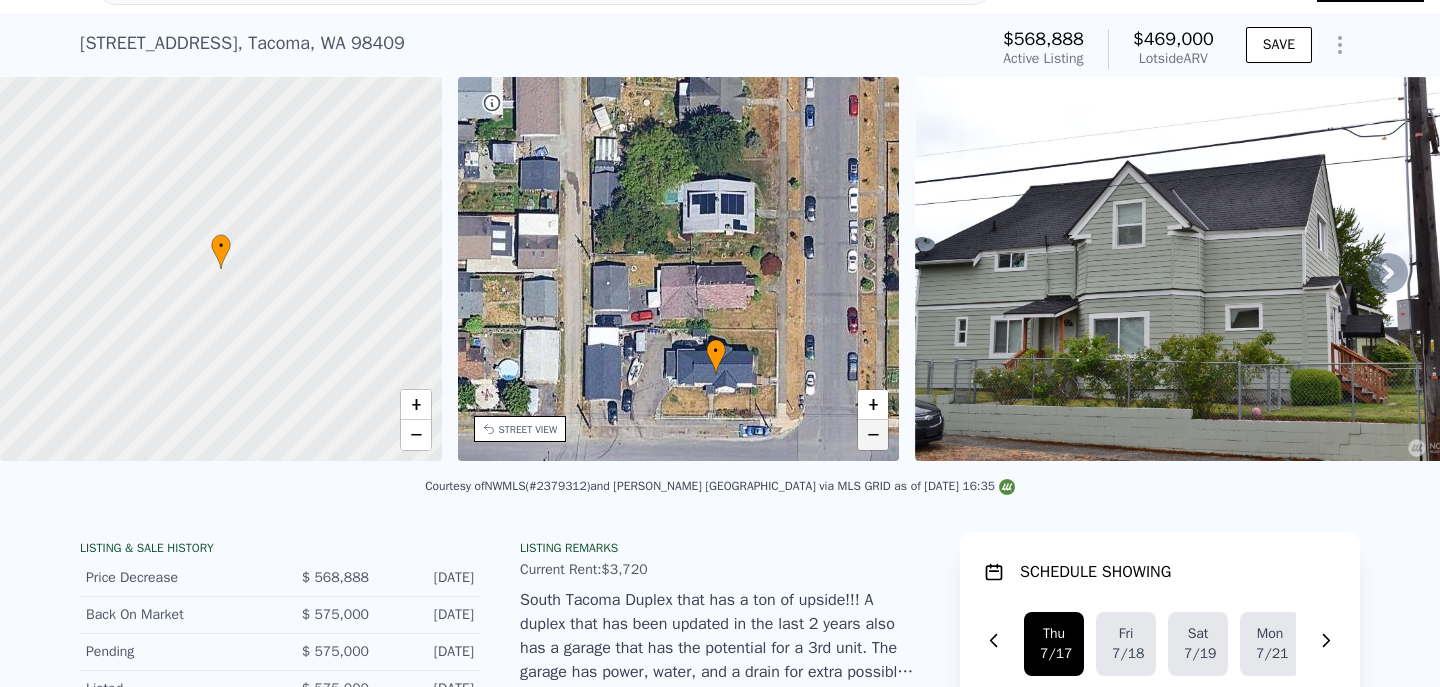 click on "−" at bounding box center [873, 435] 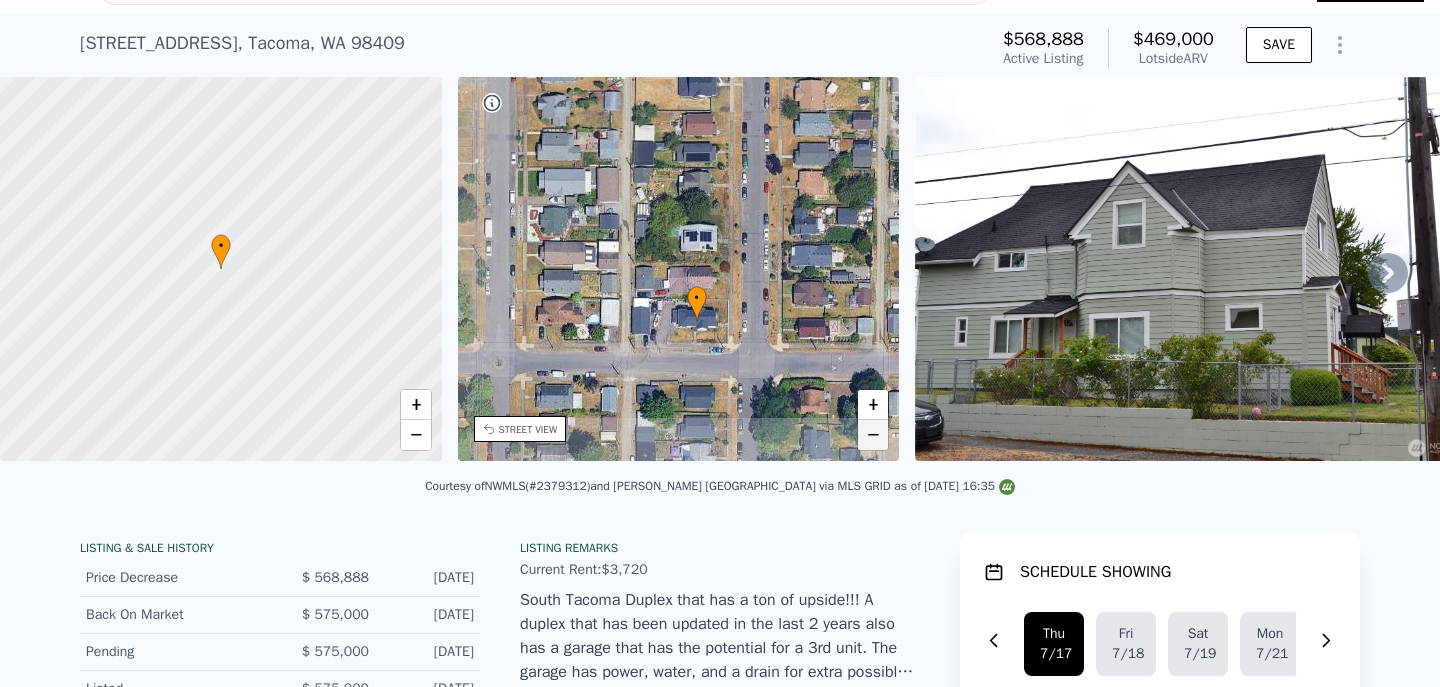 click on "−" at bounding box center (873, 435) 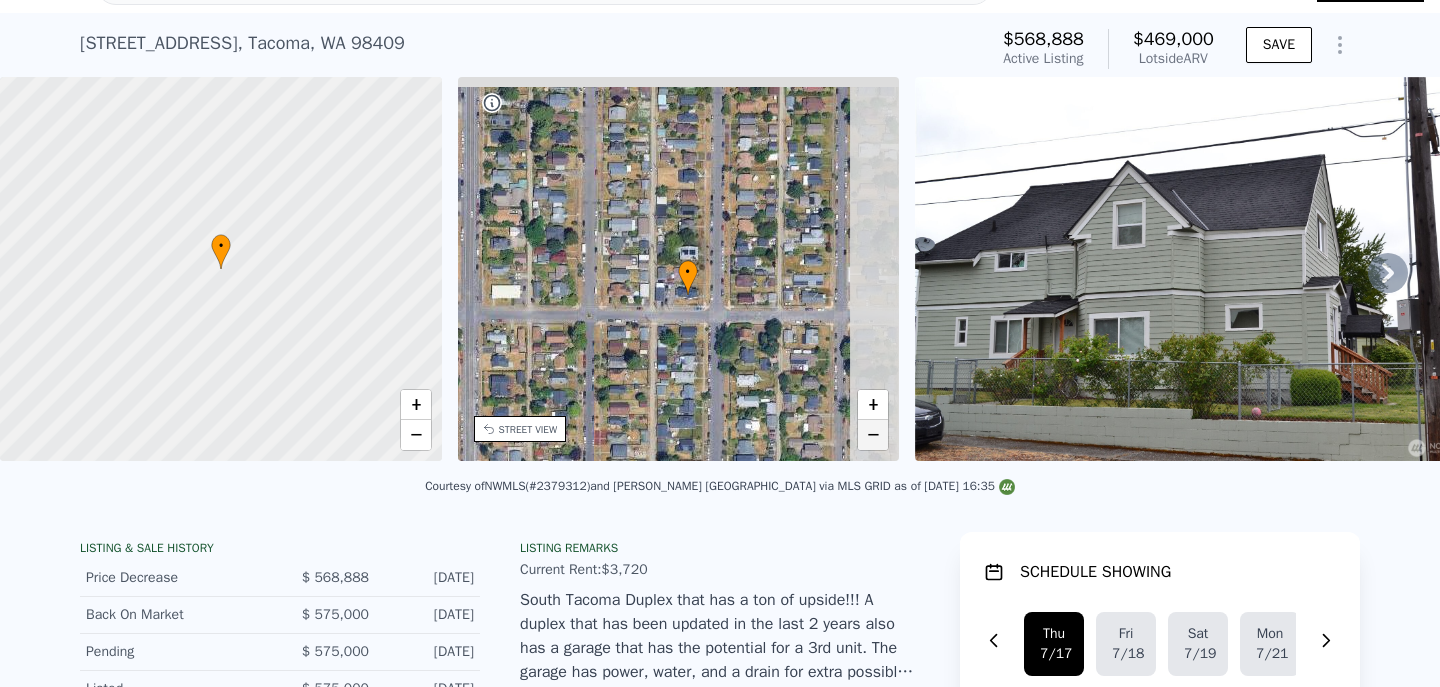 click on "−" at bounding box center (873, 435) 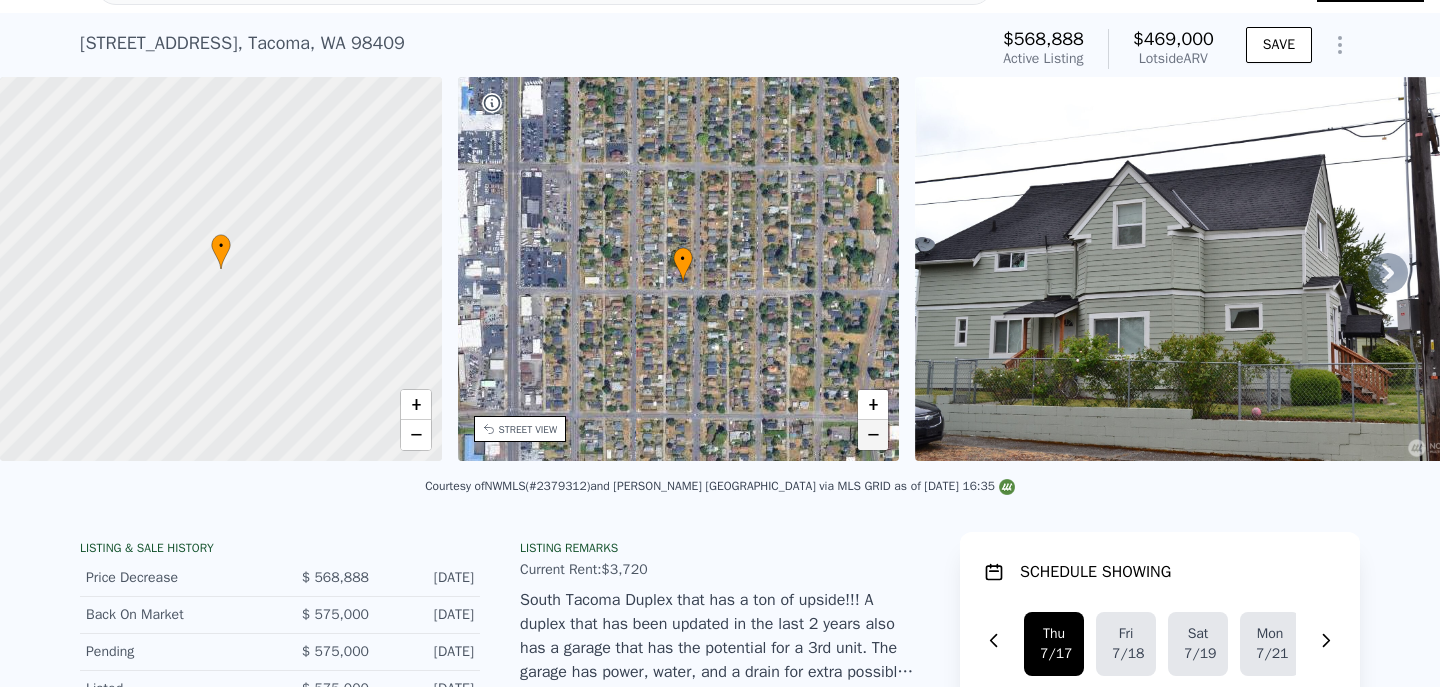 click on "−" at bounding box center (873, 435) 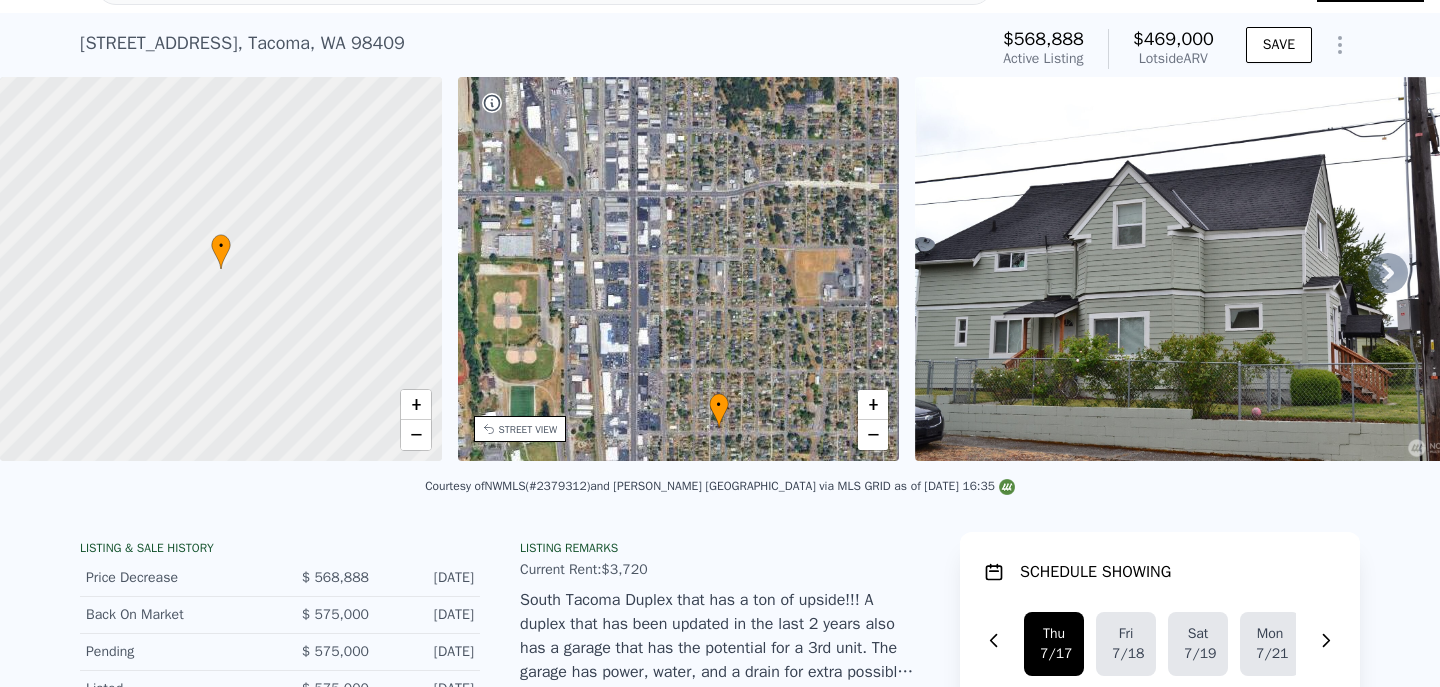 drag, startPoint x: 758, startPoint y: 202, endPoint x: 795, endPoint y: 350, distance: 152.5549 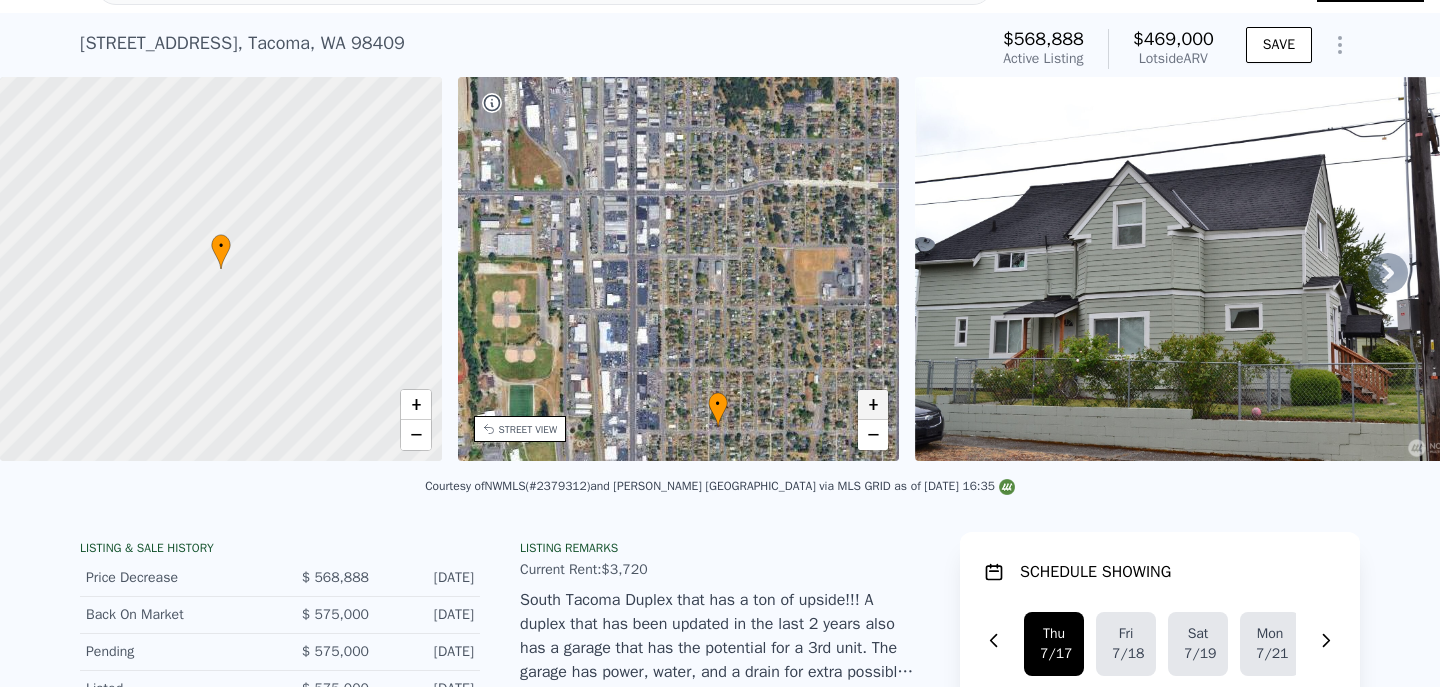 click on "+" at bounding box center [873, 405] 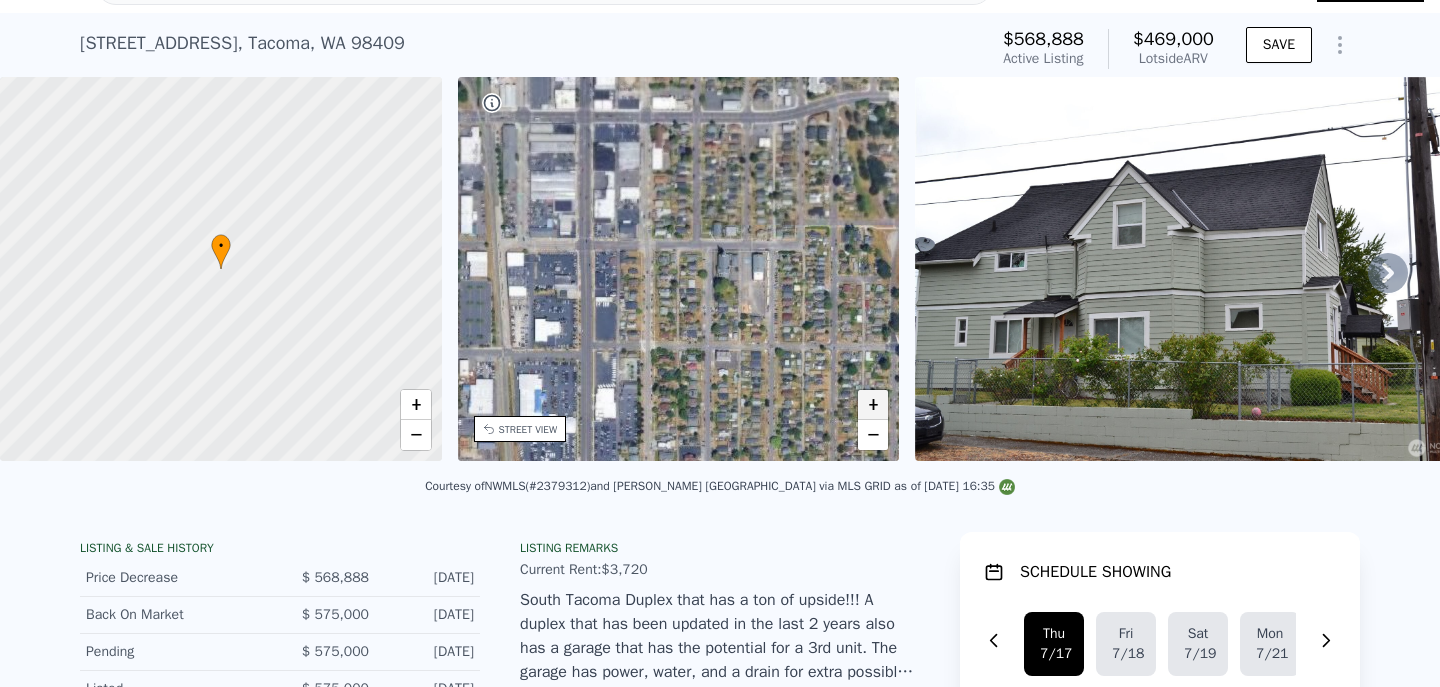 click on "+" at bounding box center [873, 405] 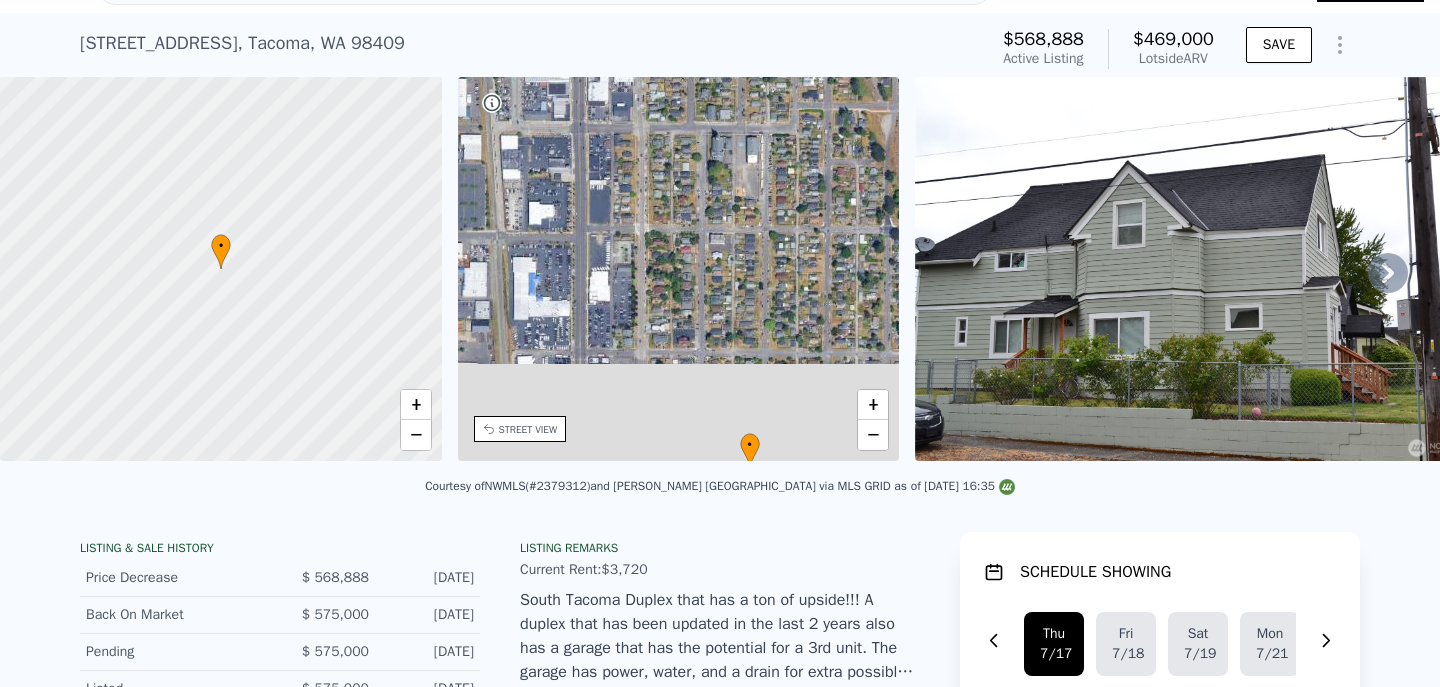 drag, startPoint x: 787, startPoint y: 352, endPoint x: 778, endPoint y: 210, distance: 142.28493 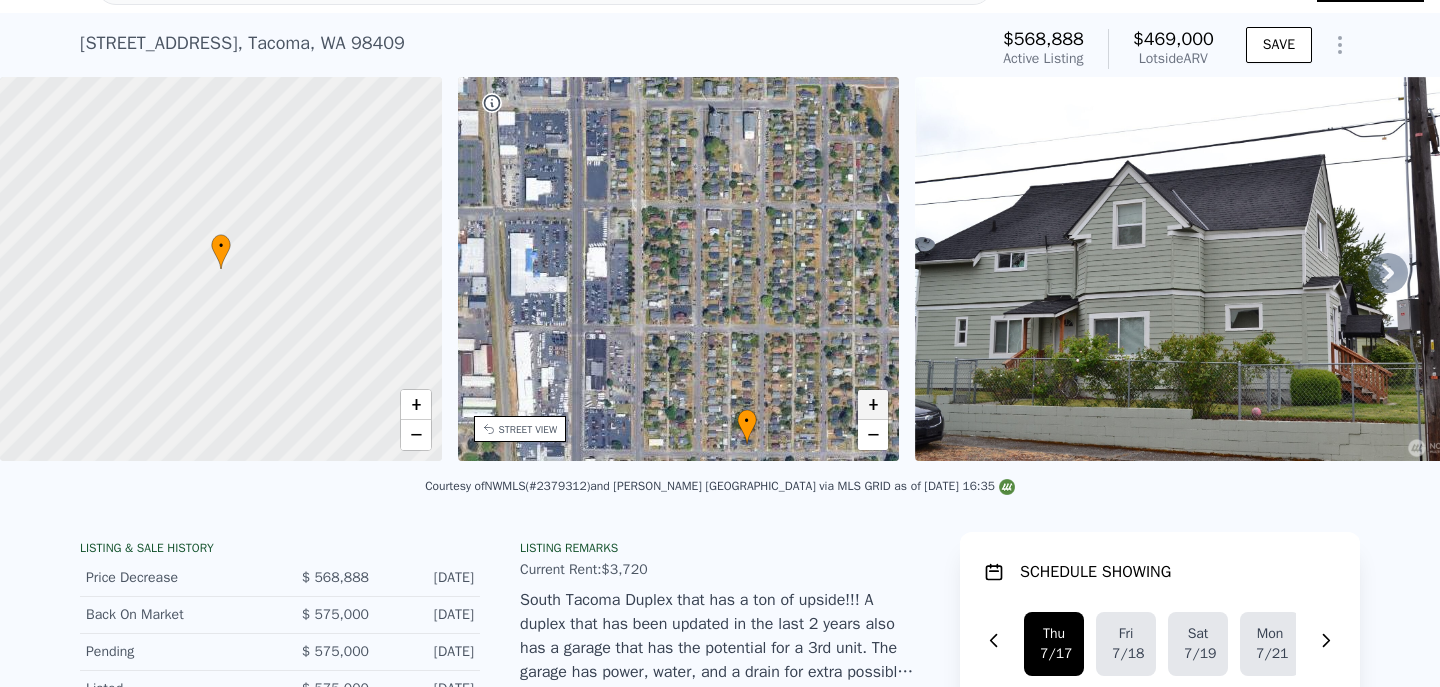 click on "+" at bounding box center (873, 405) 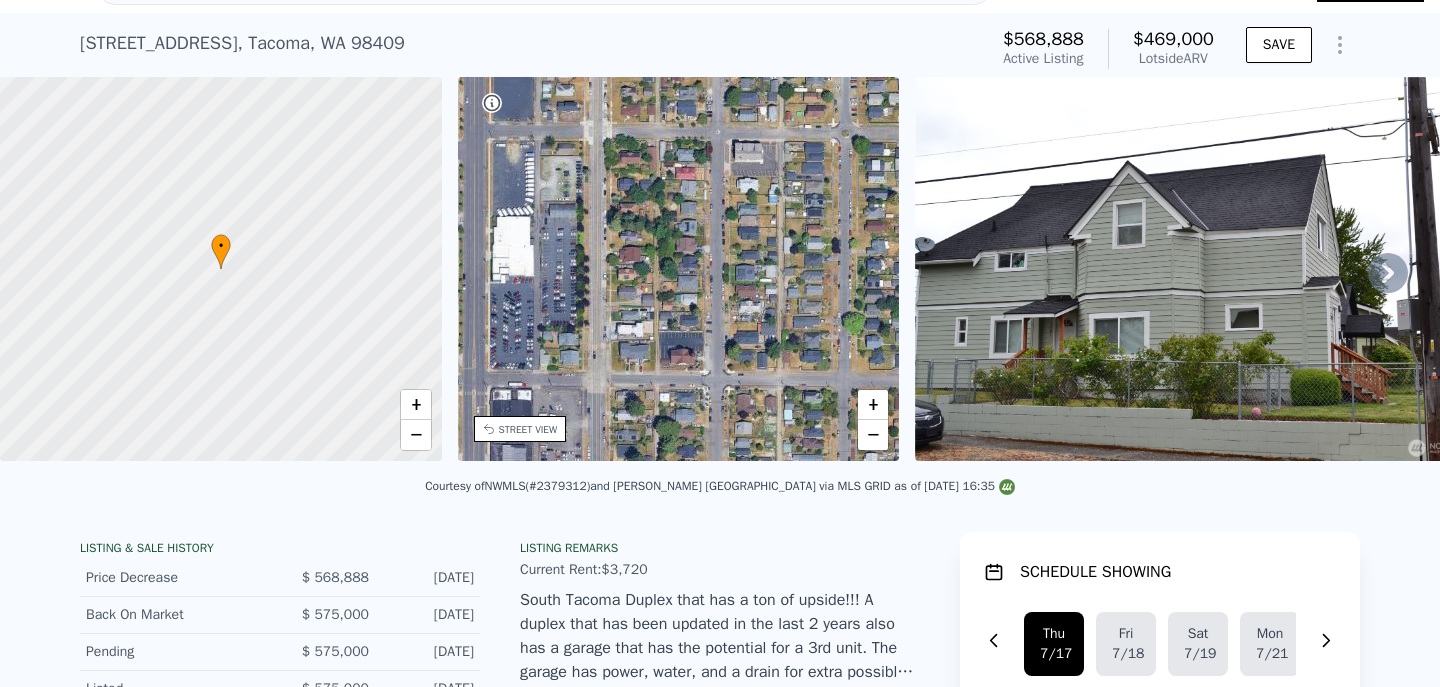 drag, startPoint x: 771, startPoint y: 367, endPoint x: 747, endPoint y: 243, distance: 126.30122 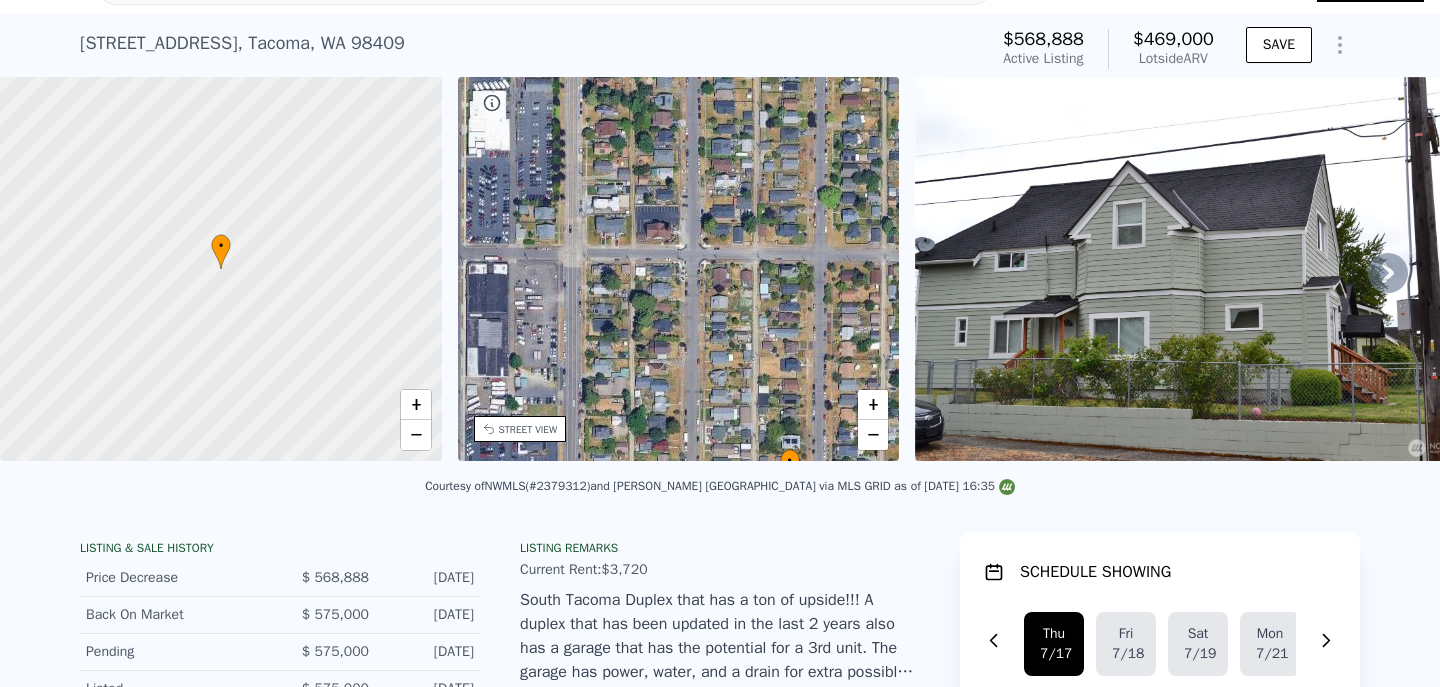 drag, startPoint x: 764, startPoint y: 372, endPoint x: 748, endPoint y: 242, distance: 130.98091 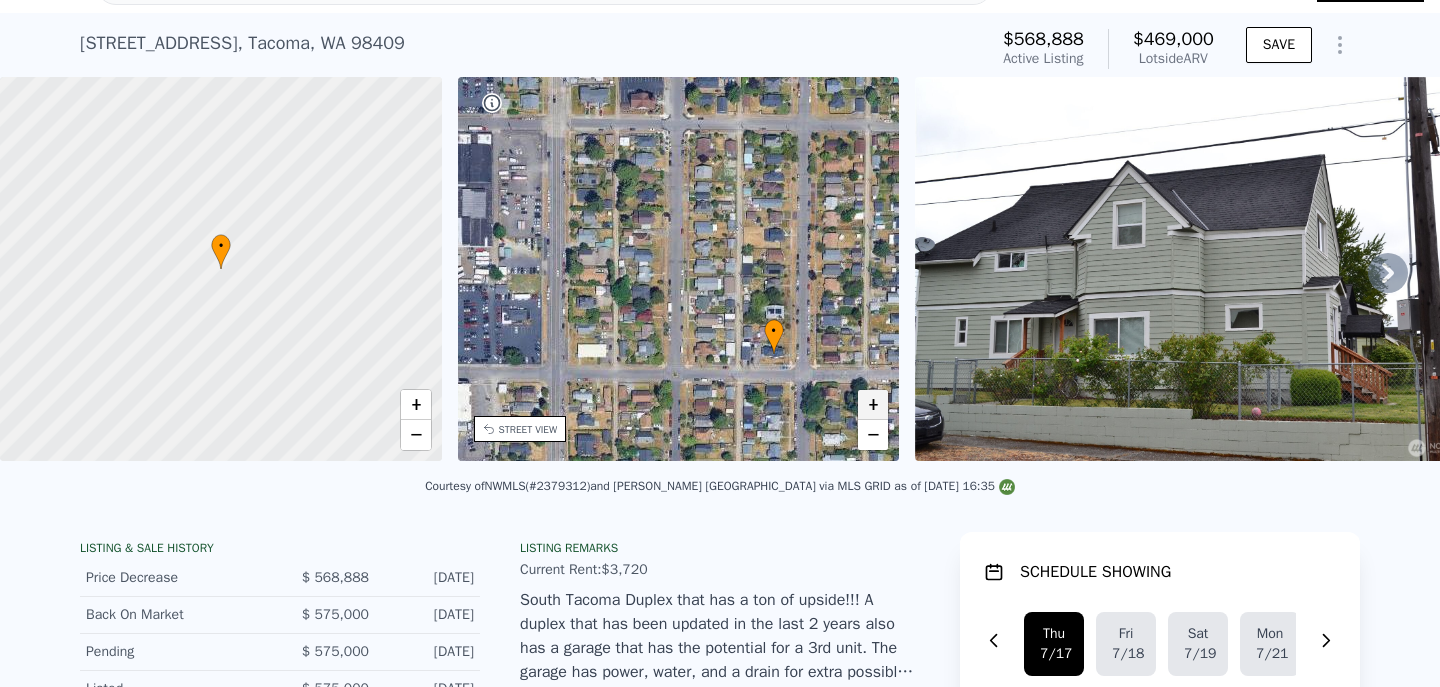 click on "+" at bounding box center (873, 405) 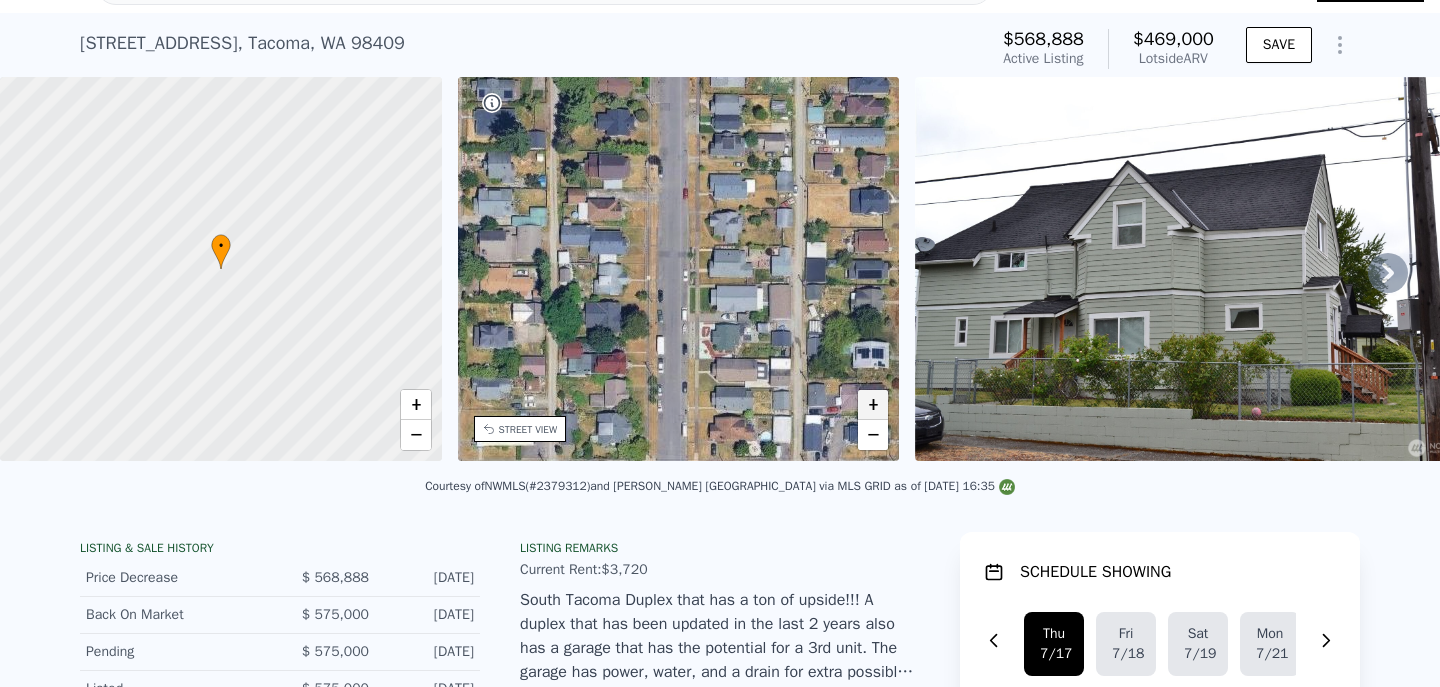 click on "+" at bounding box center [873, 405] 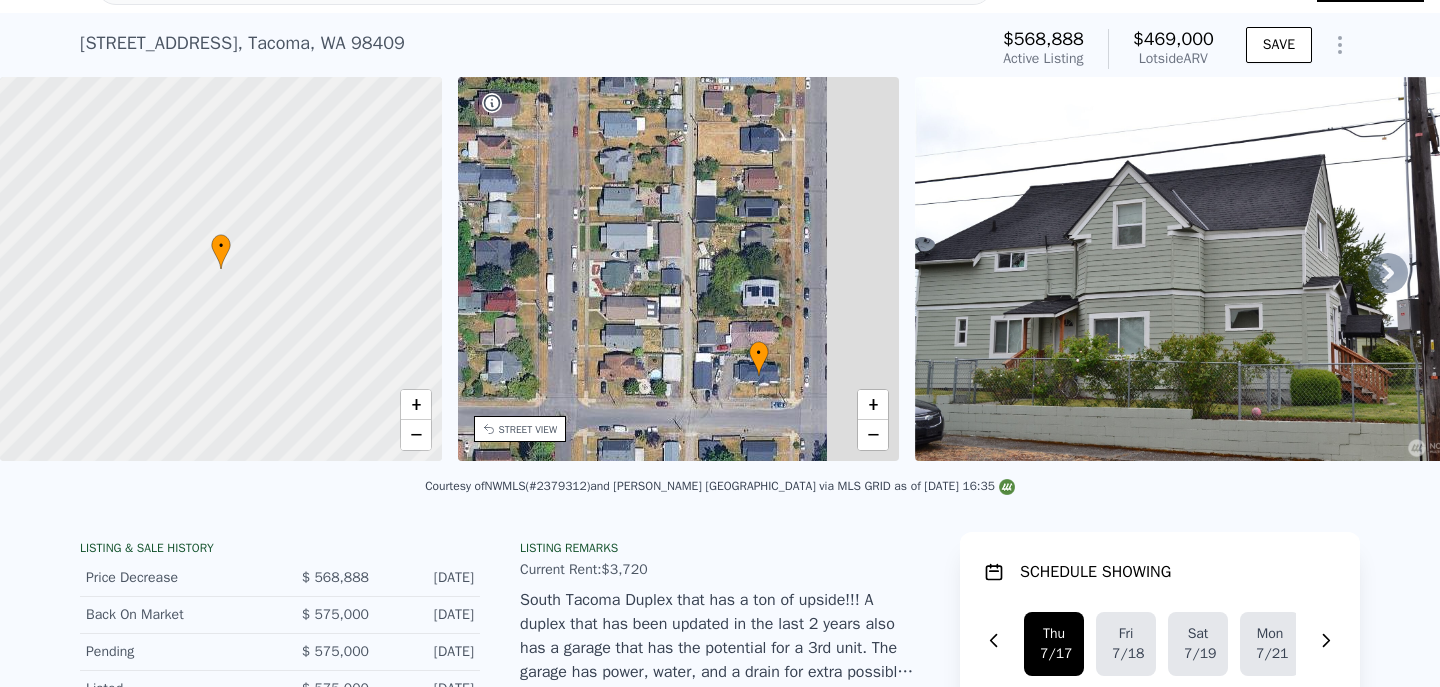 drag, startPoint x: 801, startPoint y: 354, endPoint x: 665, endPoint y: 277, distance: 156.285 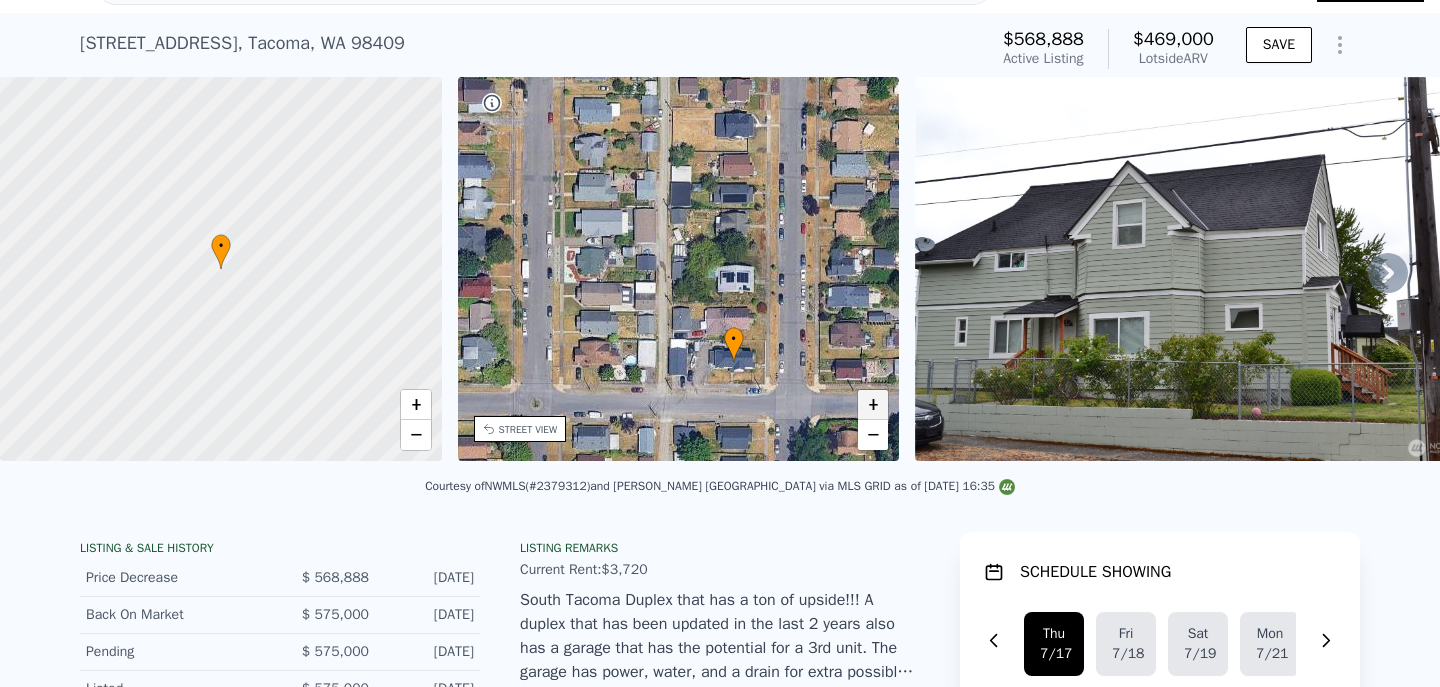 click on "+" at bounding box center (873, 405) 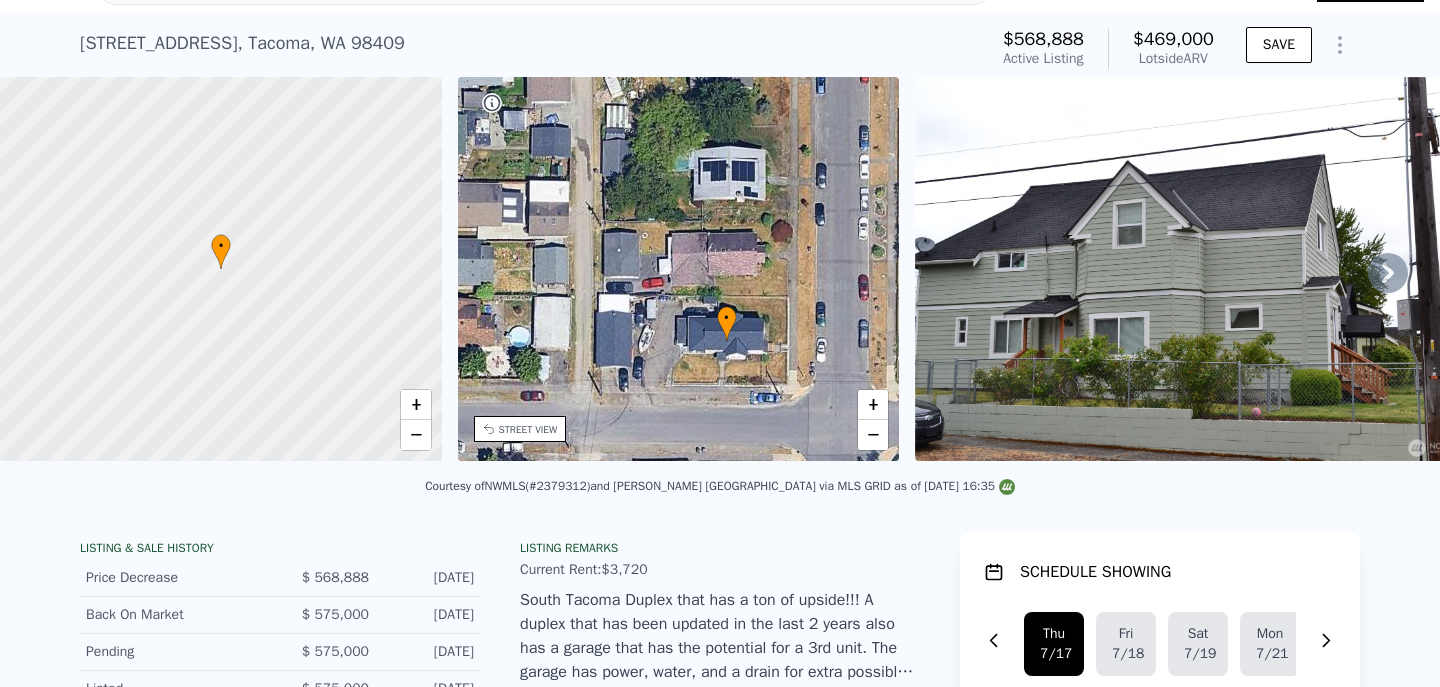 drag, startPoint x: 768, startPoint y: 369, endPoint x: 705, endPoint y: 254, distance: 131.1259 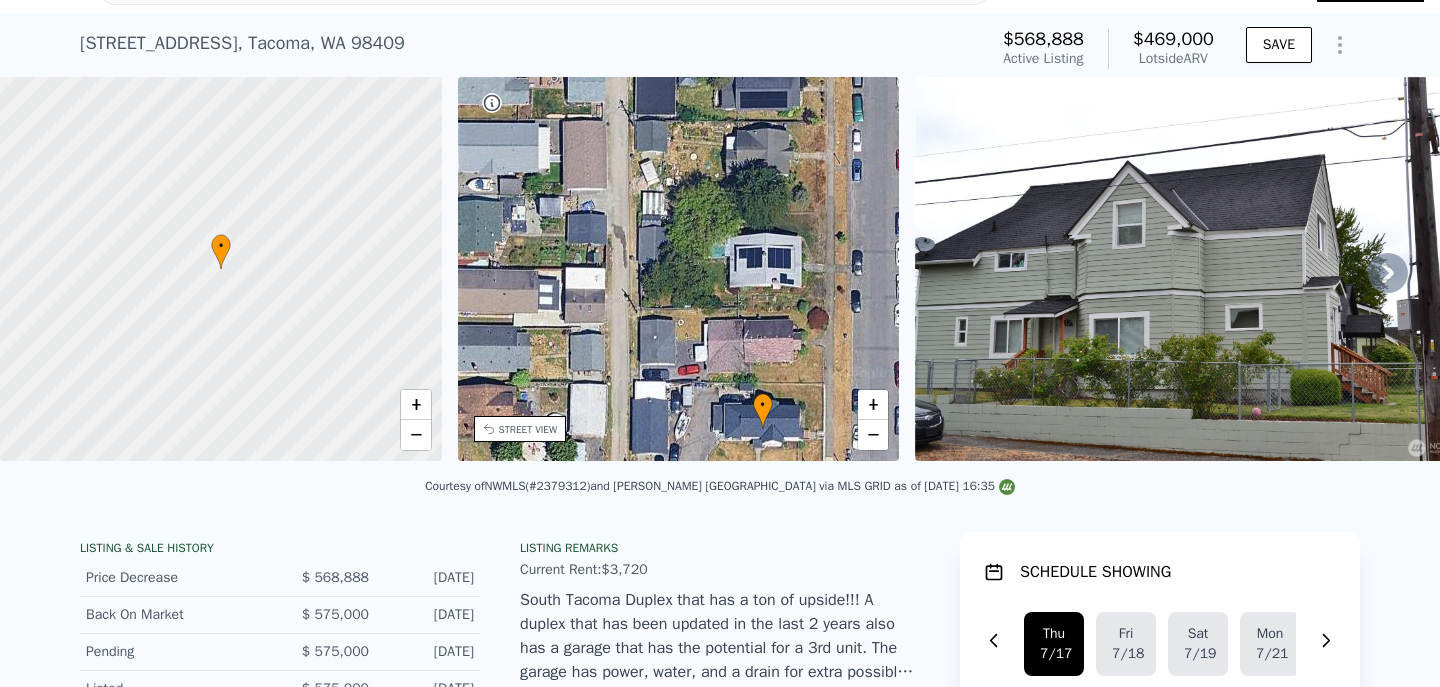 drag, startPoint x: 705, startPoint y: 254, endPoint x: 741, endPoint y: 341, distance: 94.15413 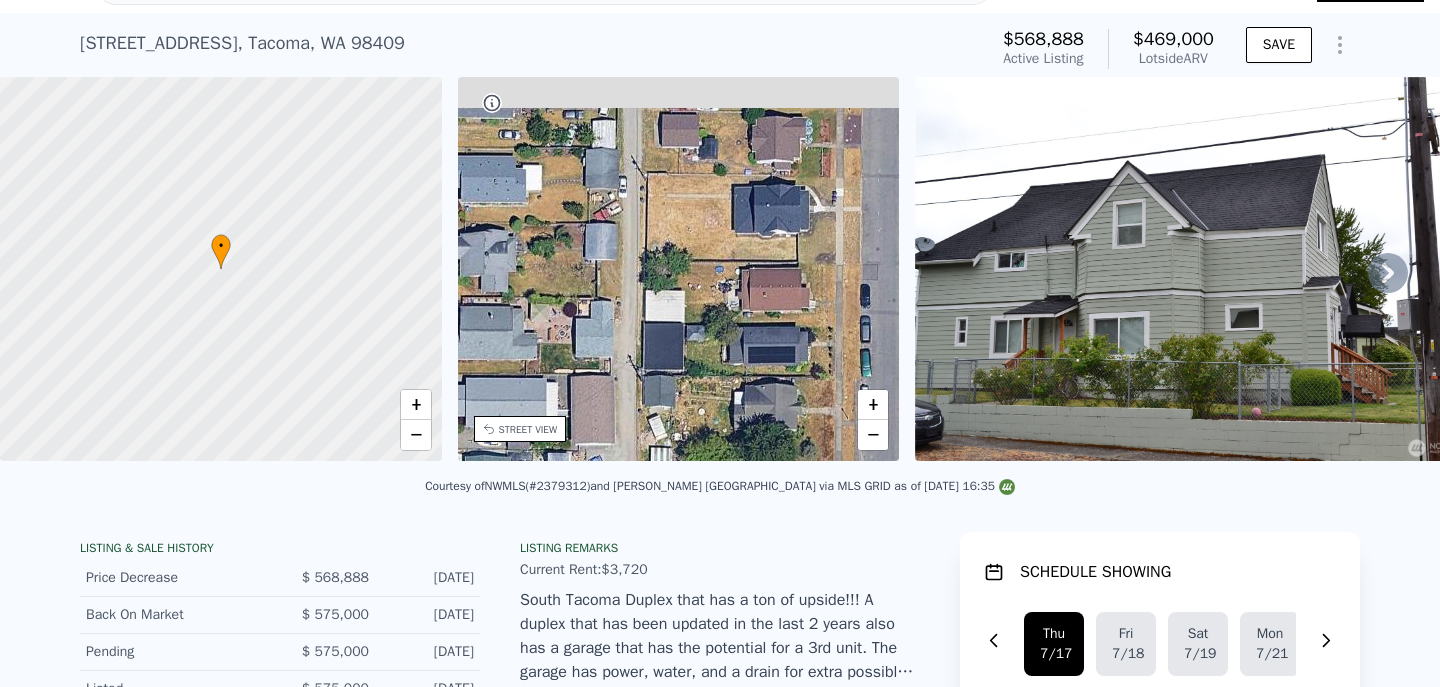 drag, startPoint x: 714, startPoint y: 212, endPoint x: 722, endPoint y: 467, distance: 255.12546 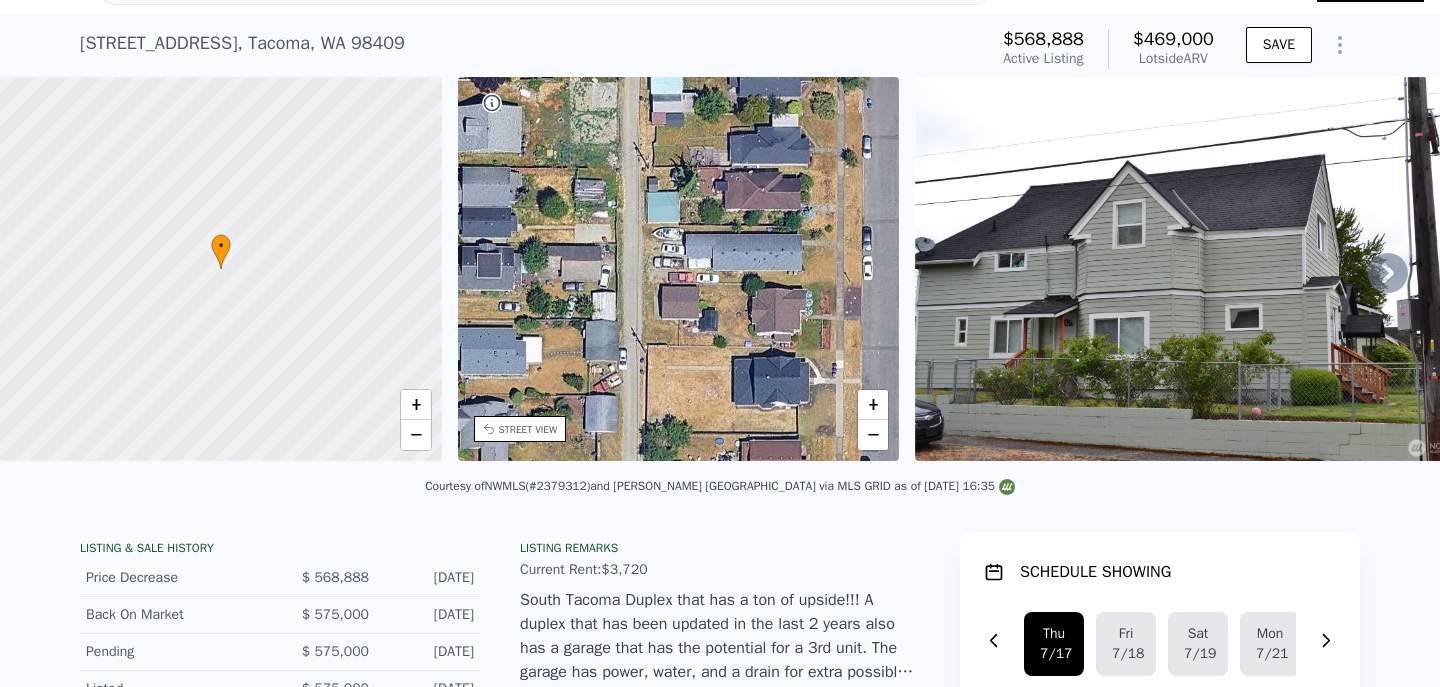 drag, startPoint x: 727, startPoint y: 262, endPoint x: 727, endPoint y: 437, distance: 175 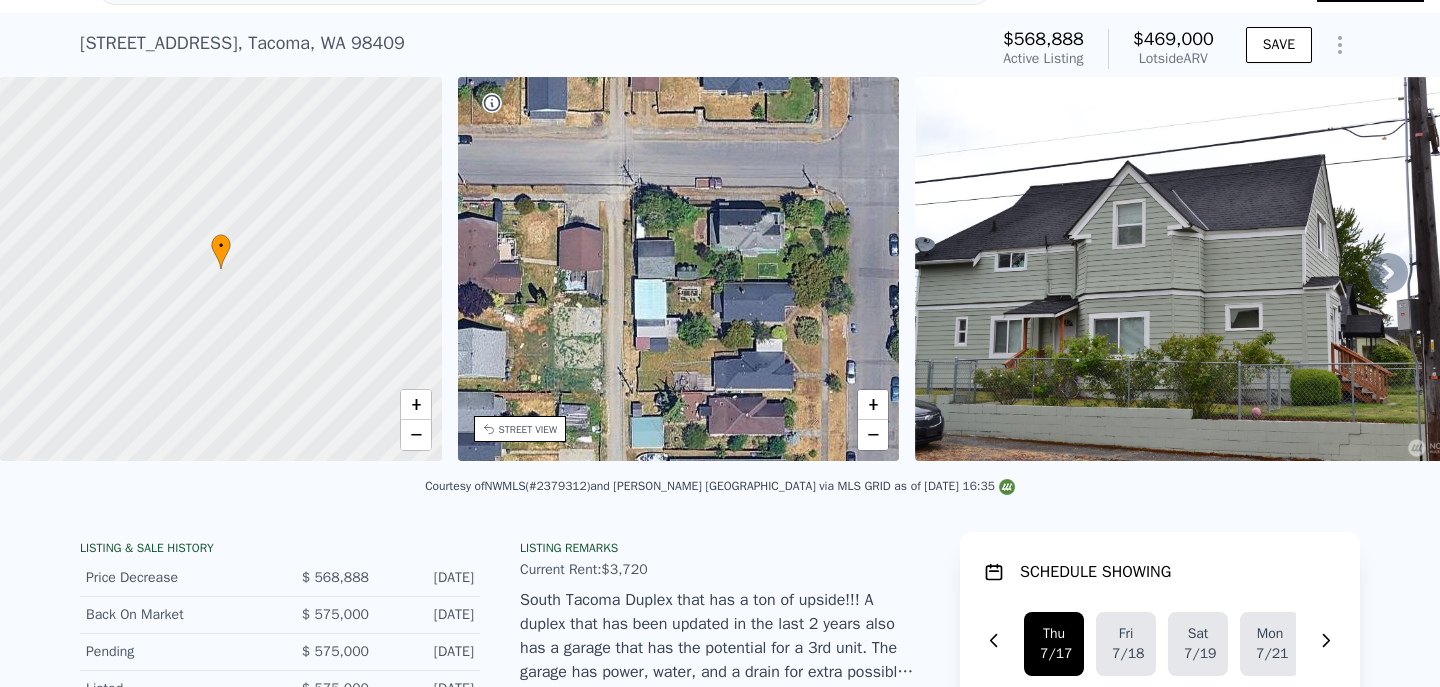 drag, startPoint x: 708, startPoint y: 223, endPoint x: 692, endPoint y: 445, distance: 222.57584 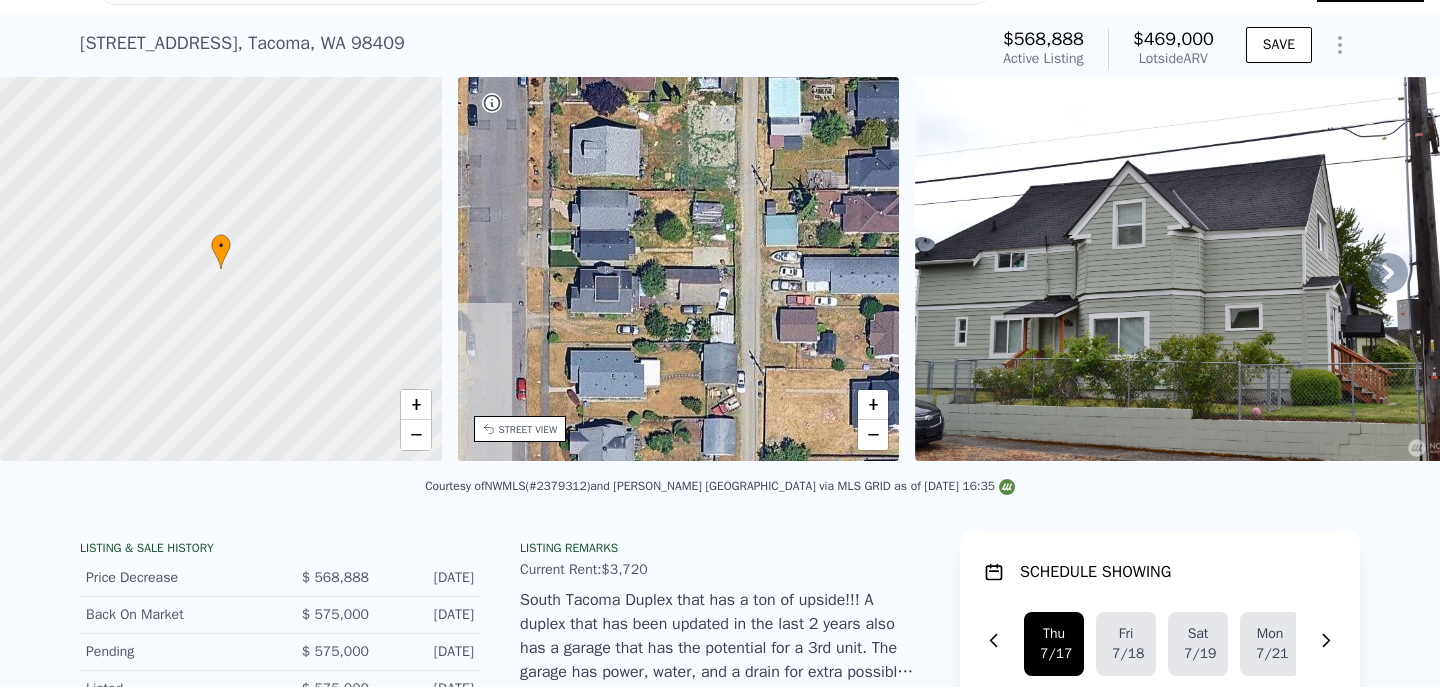 drag, startPoint x: 670, startPoint y: 324, endPoint x: 806, endPoint y: 125, distance: 241.03319 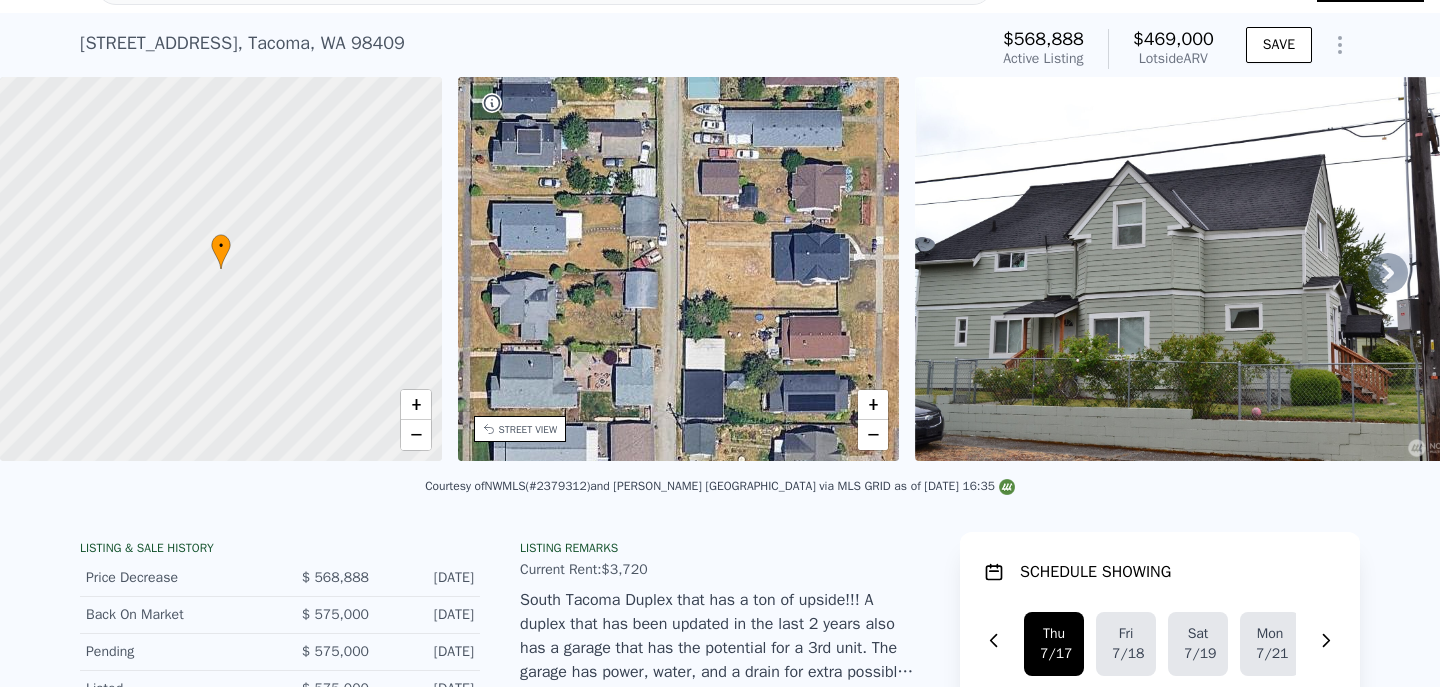 drag, startPoint x: 745, startPoint y: 253, endPoint x: 665, endPoint y: 11, distance: 254.88037 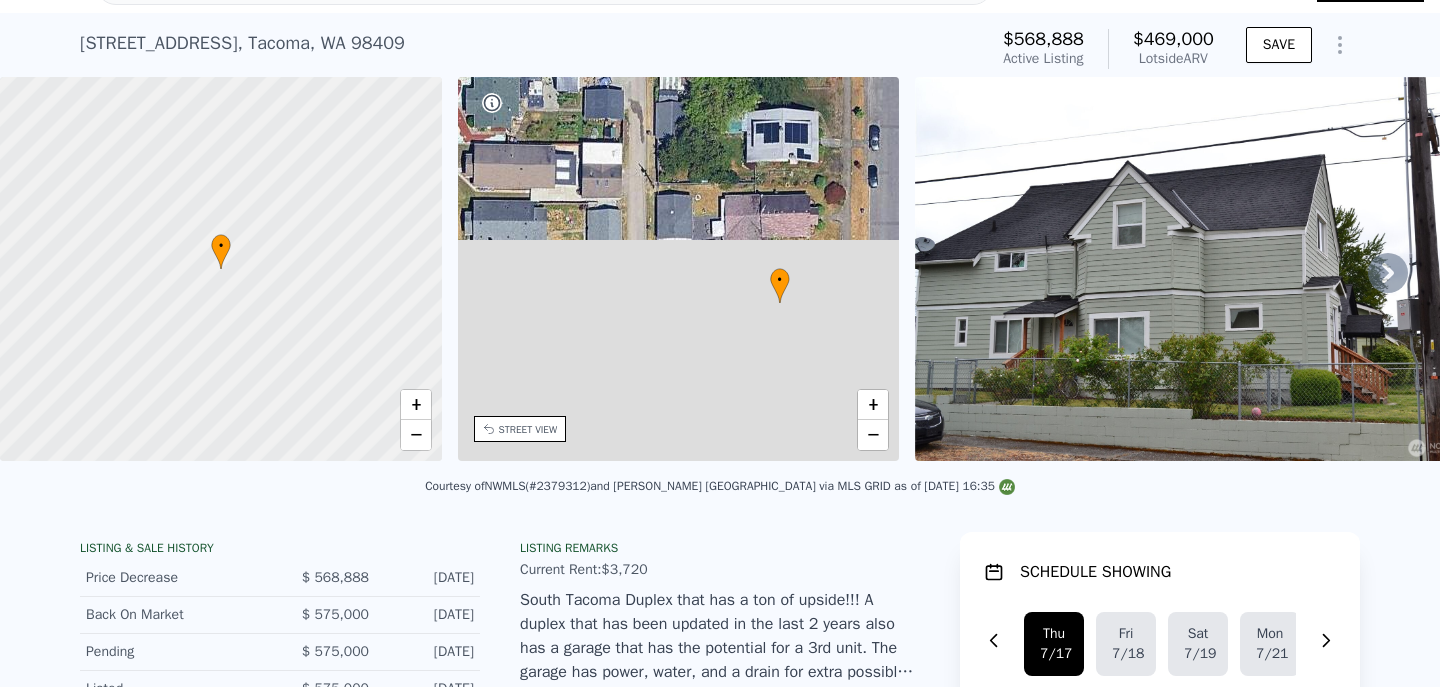 drag, startPoint x: 684, startPoint y: 296, endPoint x: 659, endPoint y: -59, distance: 355.87918 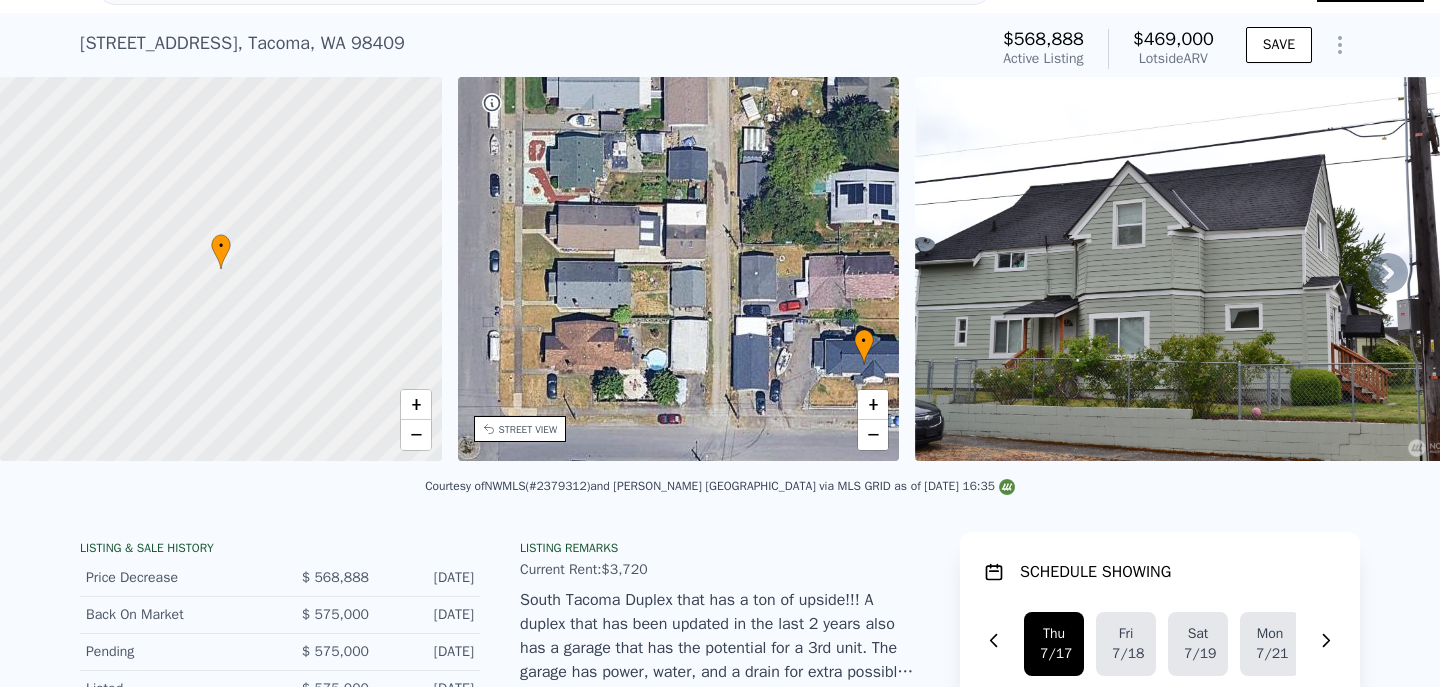 drag, startPoint x: 659, startPoint y: 246, endPoint x: 741, endPoint y: 316, distance: 107.81466 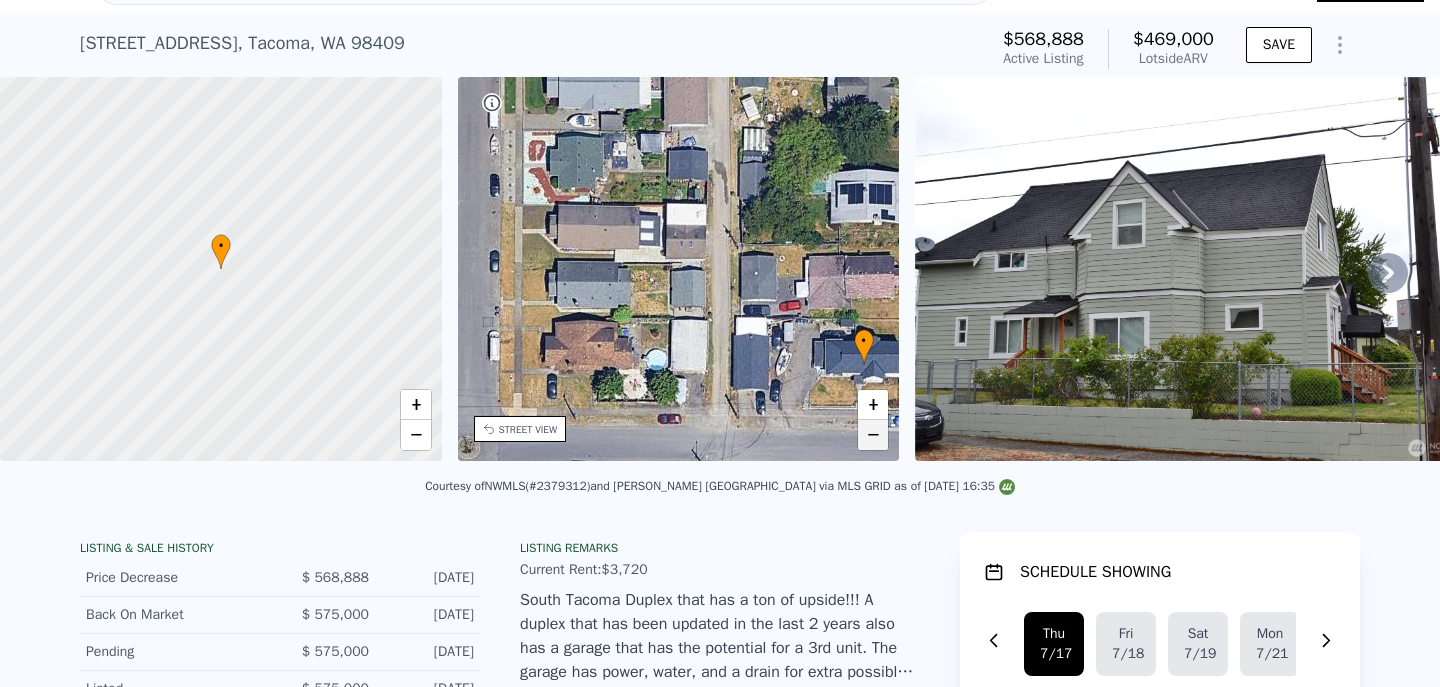 click on "−" at bounding box center [873, 435] 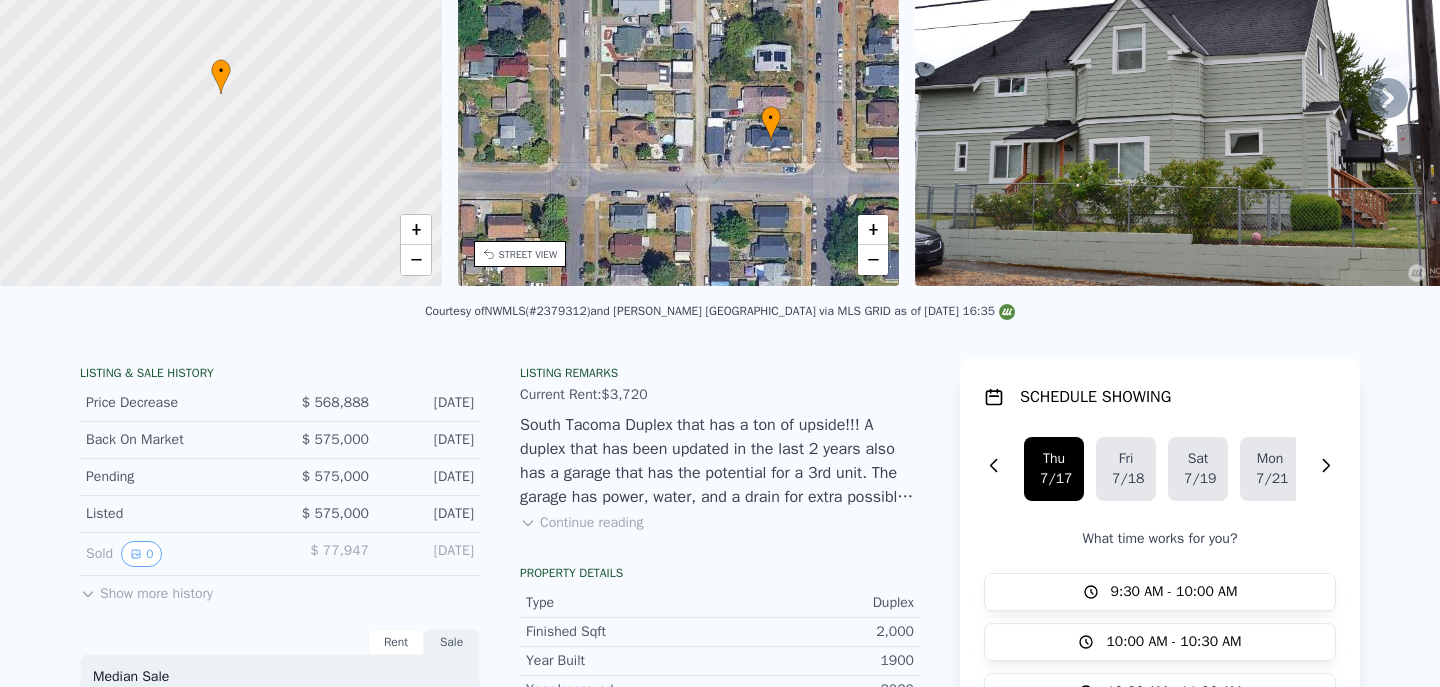 scroll, scrollTop: 0, scrollLeft: 0, axis: both 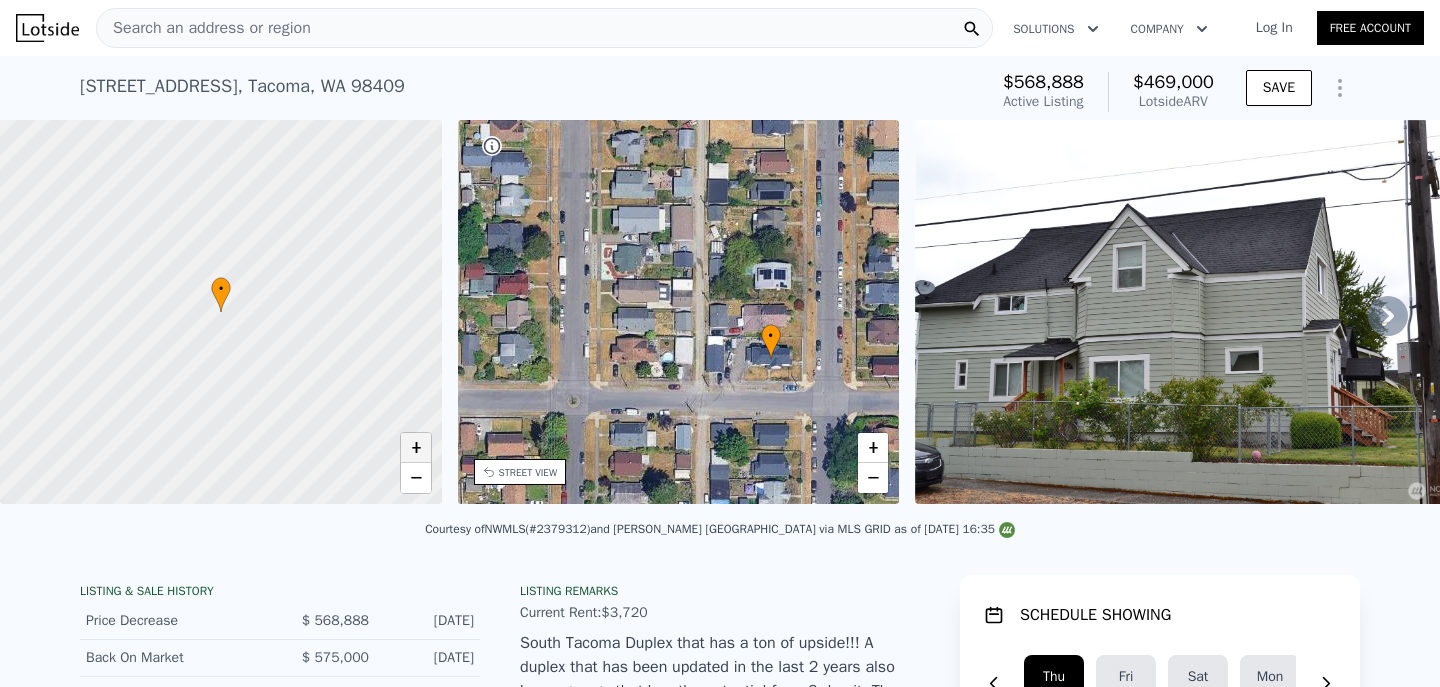 click on "+" at bounding box center [416, 448] 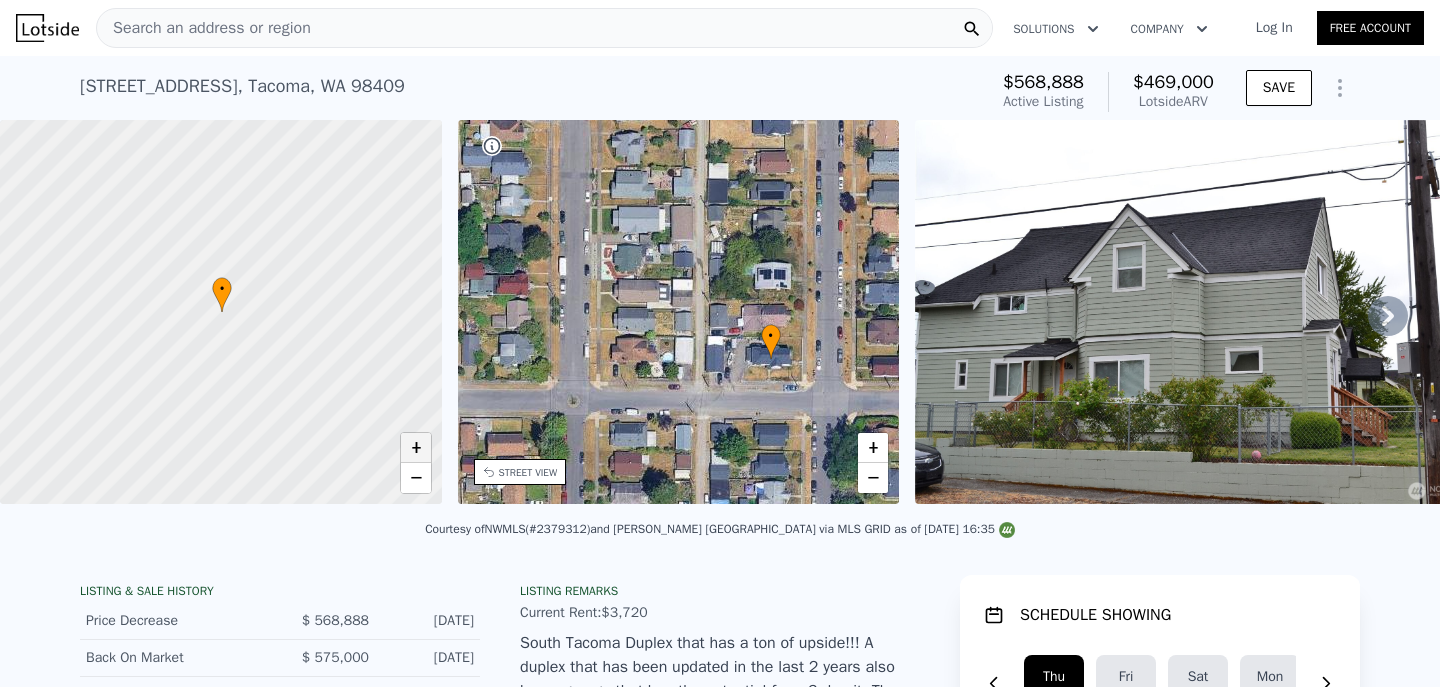 click on "+" at bounding box center (416, 448) 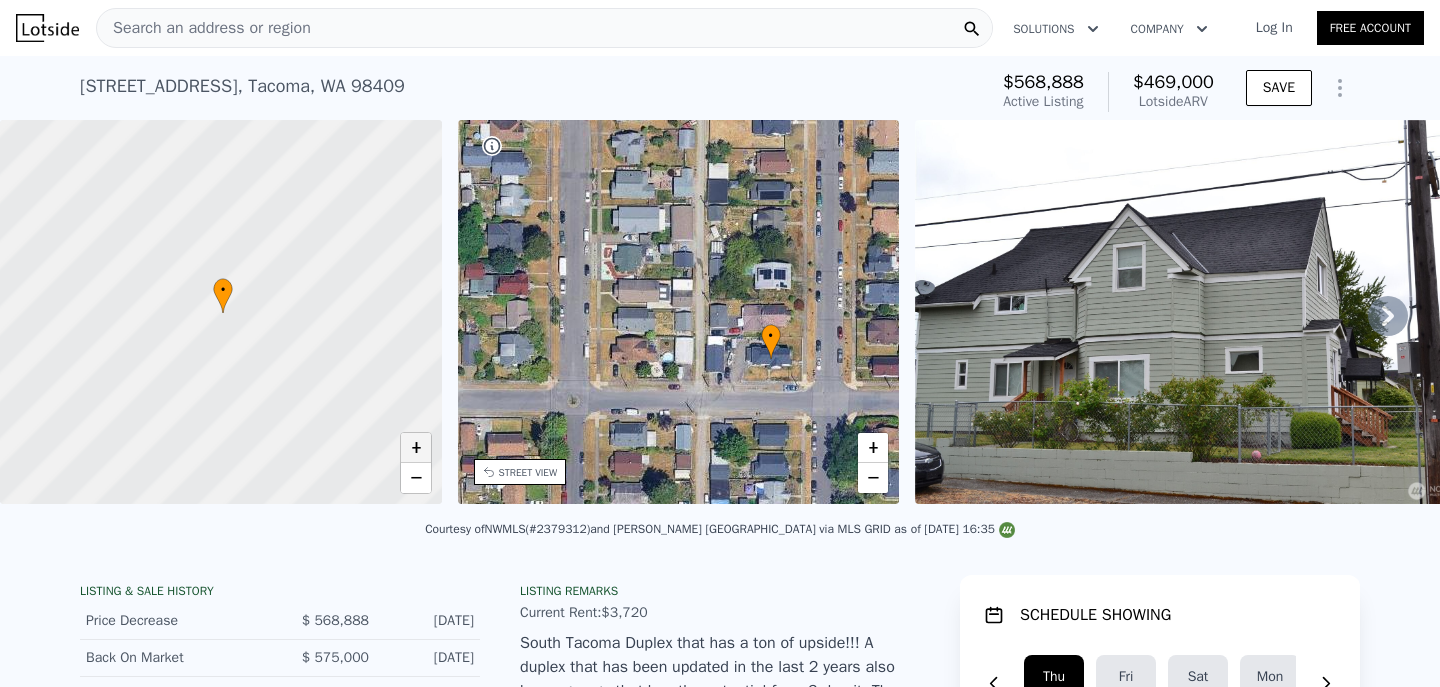 click on "+" at bounding box center (416, 448) 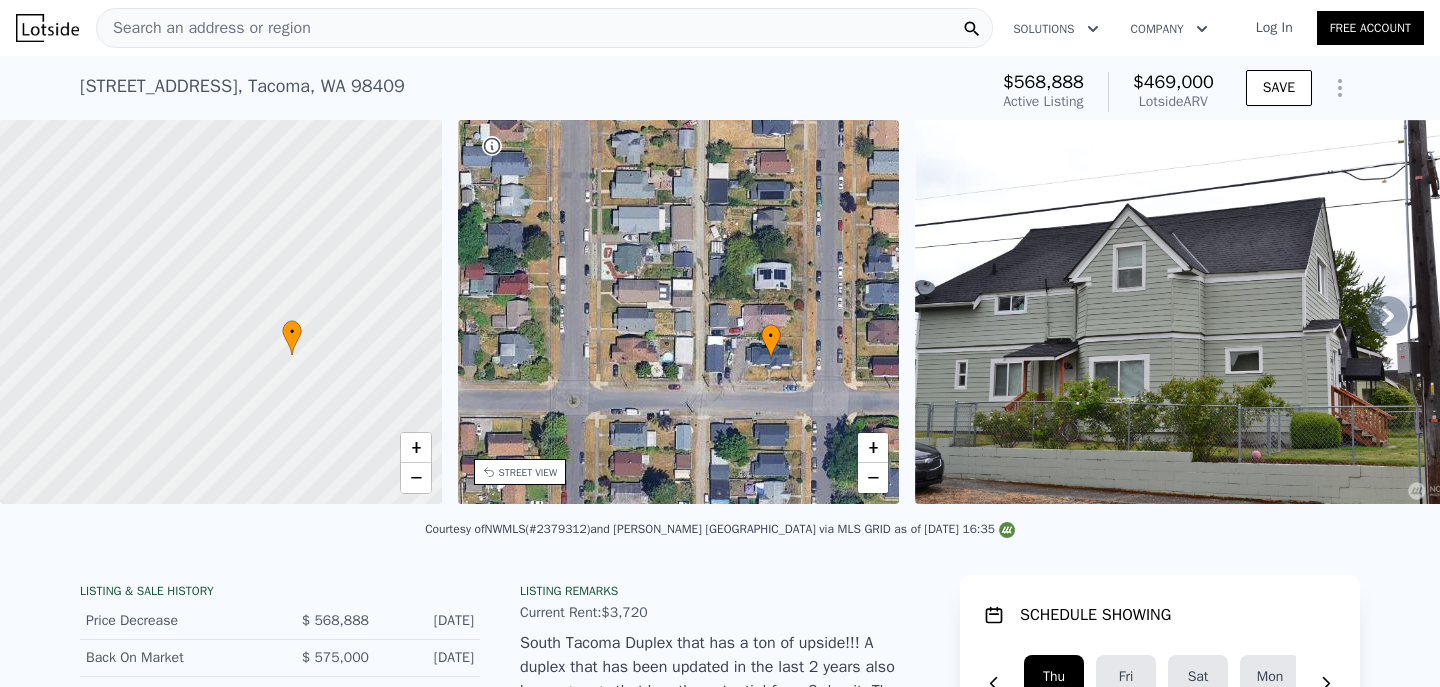 drag, startPoint x: 264, startPoint y: 295, endPoint x: 332, endPoint y: 337, distance: 79.924965 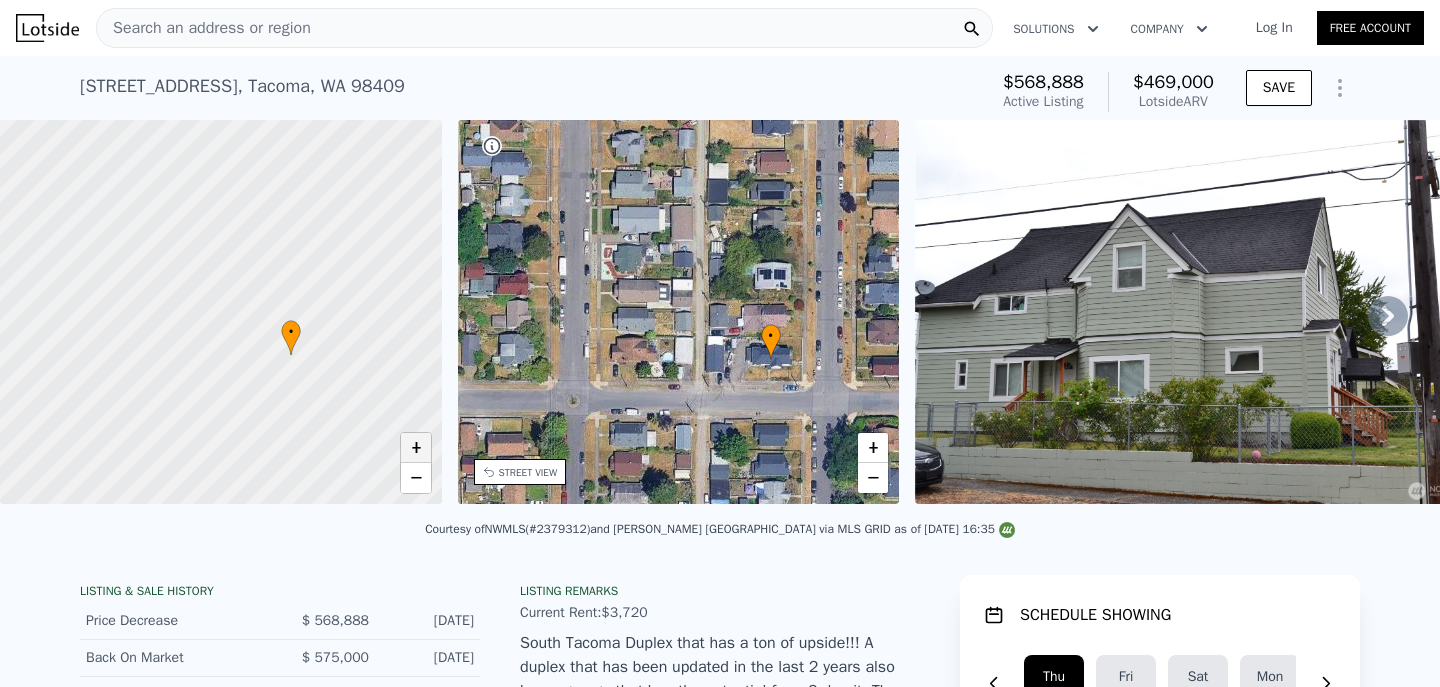 click on "+" at bounding box center (416, 448) 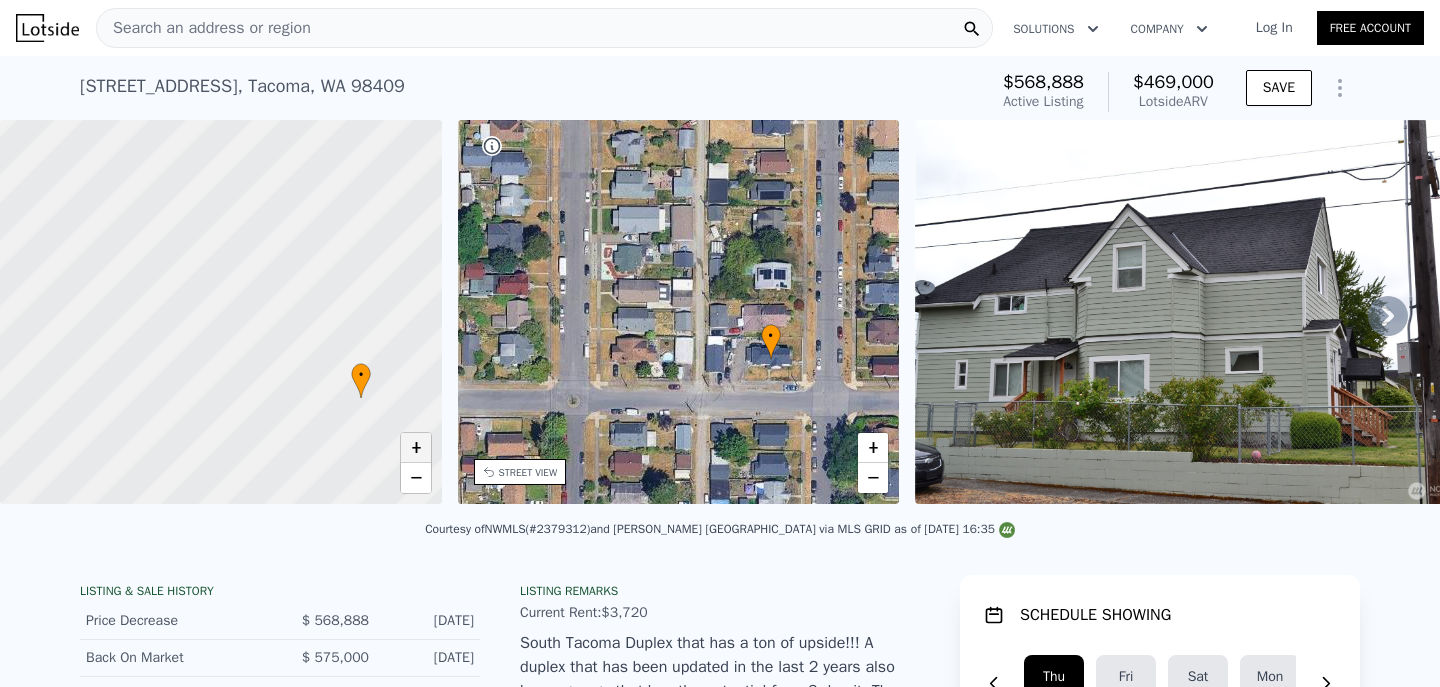 click on "+" at bounding box center (416, 448) 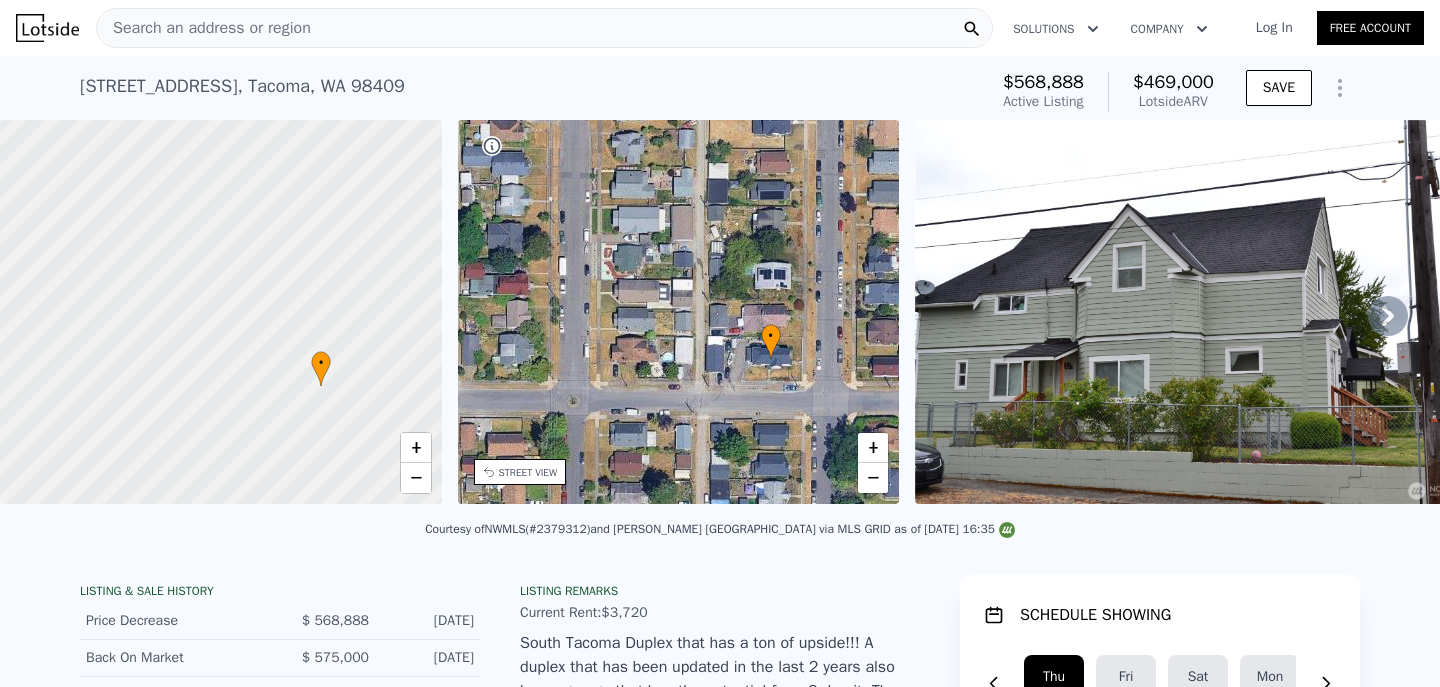 drag, startPoint x: 370, startPoint y: 383, endPoint x: 275, endPoint y: 339, distance: 104.69479 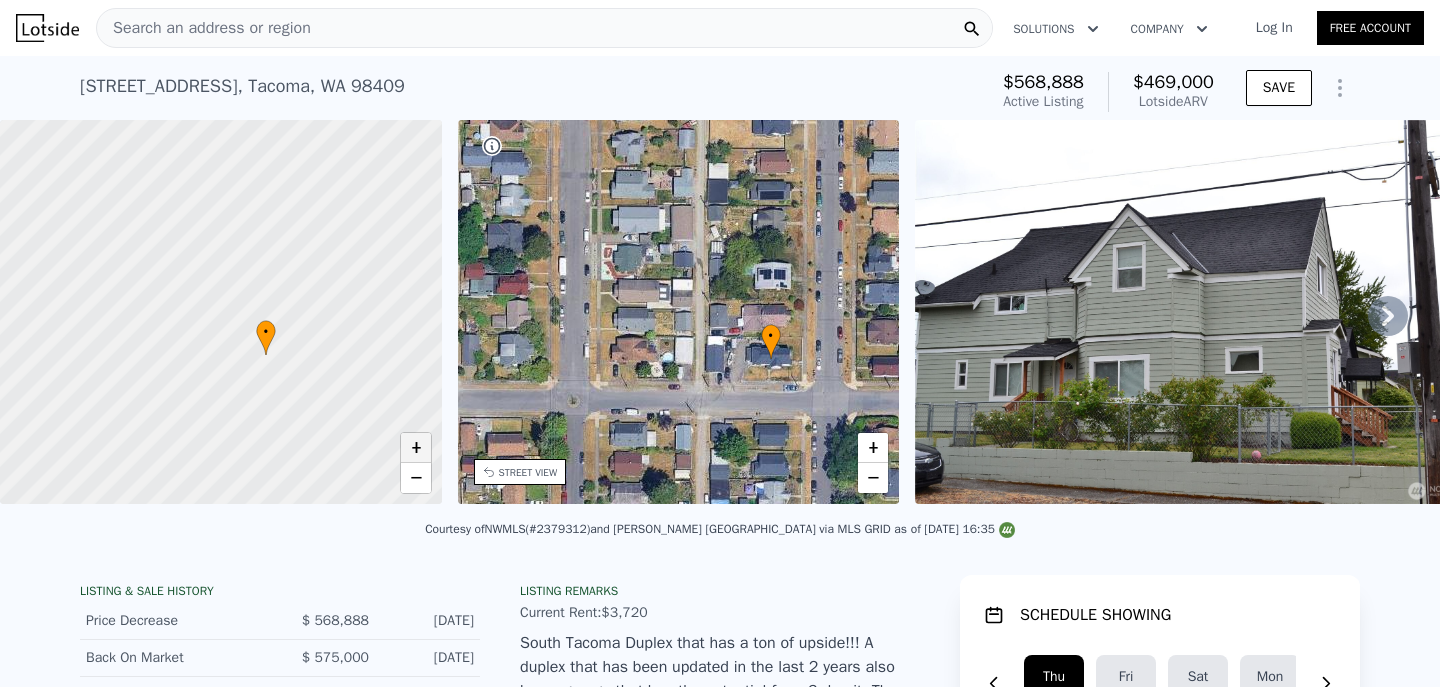 click on "+" at bounding box center (416, 448) 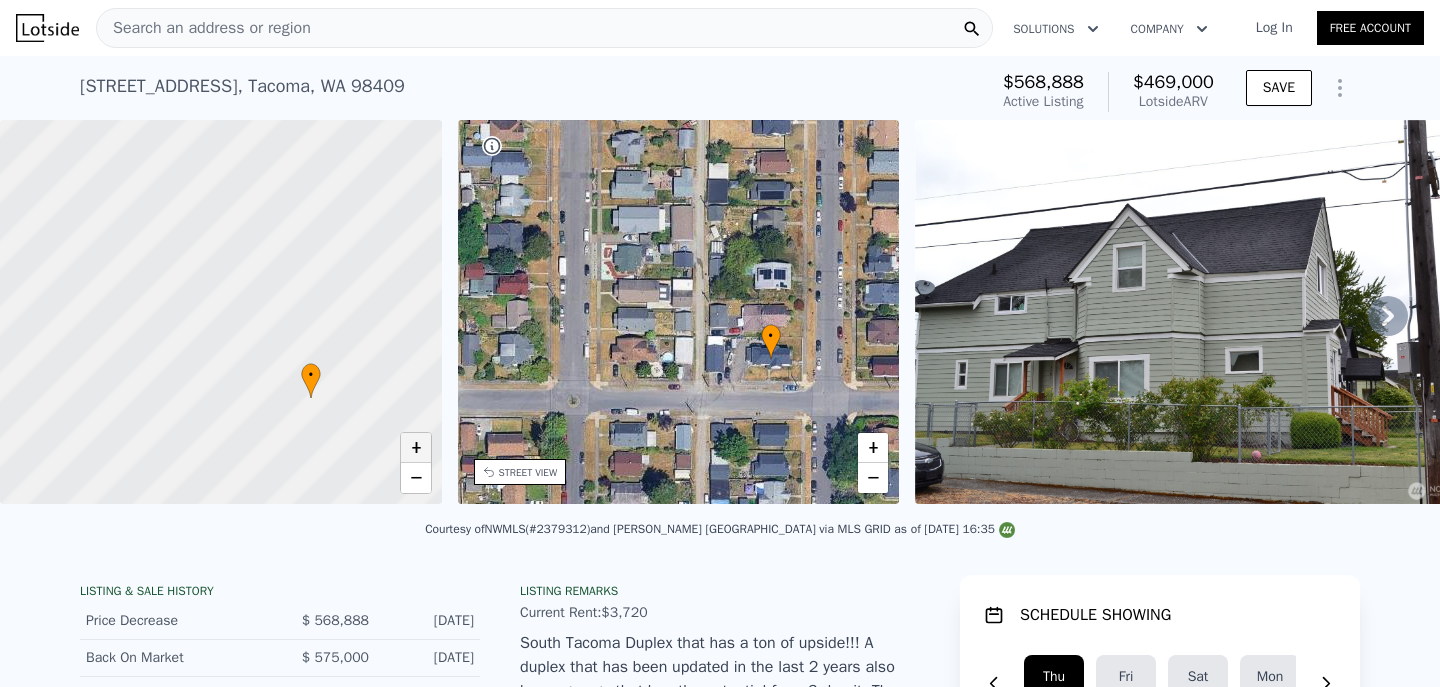 click on "+" at bounding box center (416, 448) 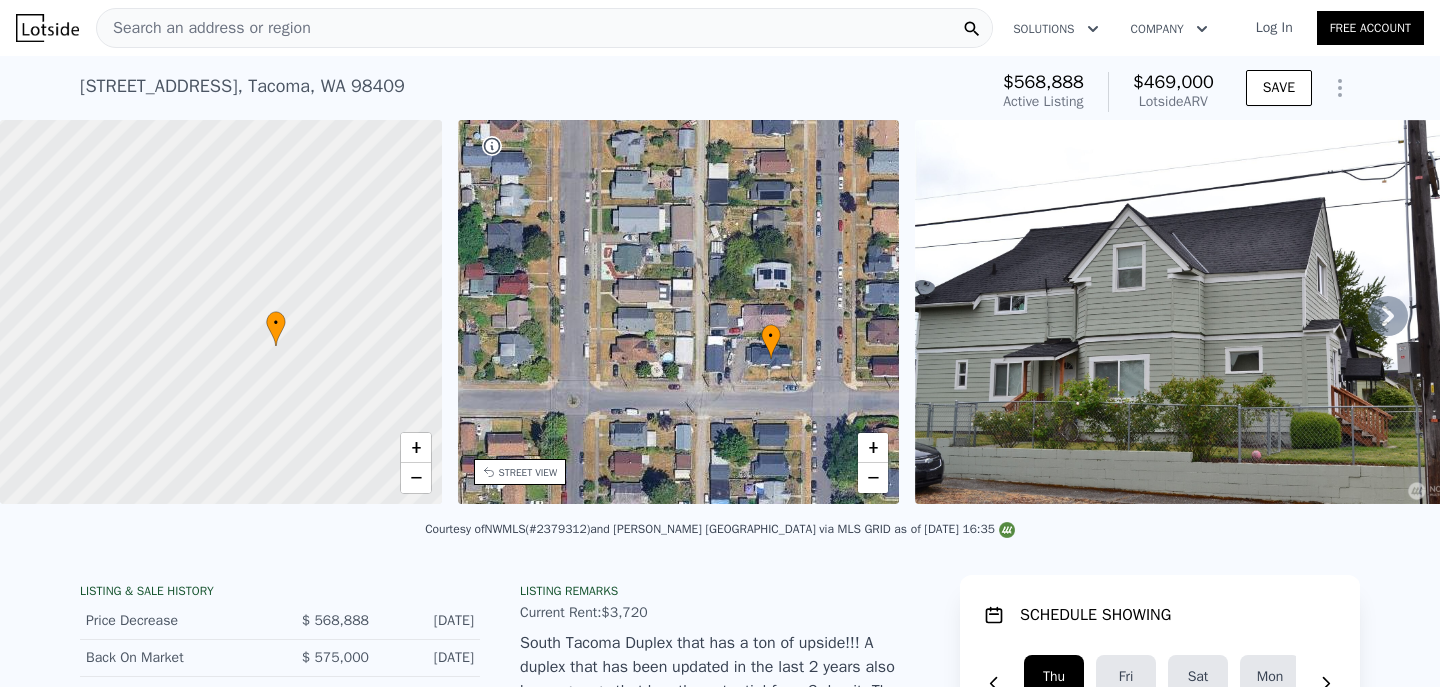 drag, startPoint x: 391, startPoint y: 412, endPoint x: 351, endPoint y: 347, distance: 76.321686 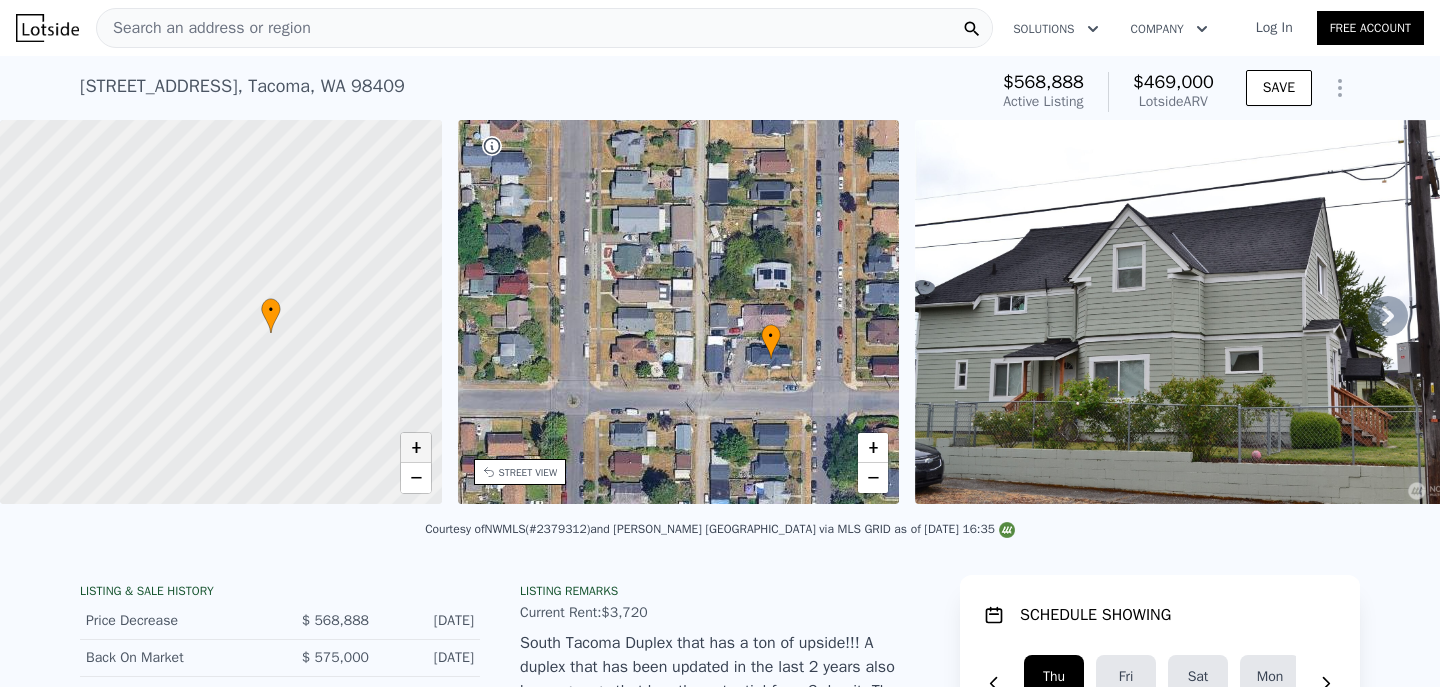 click on "+" at bounding box center (416, 448) 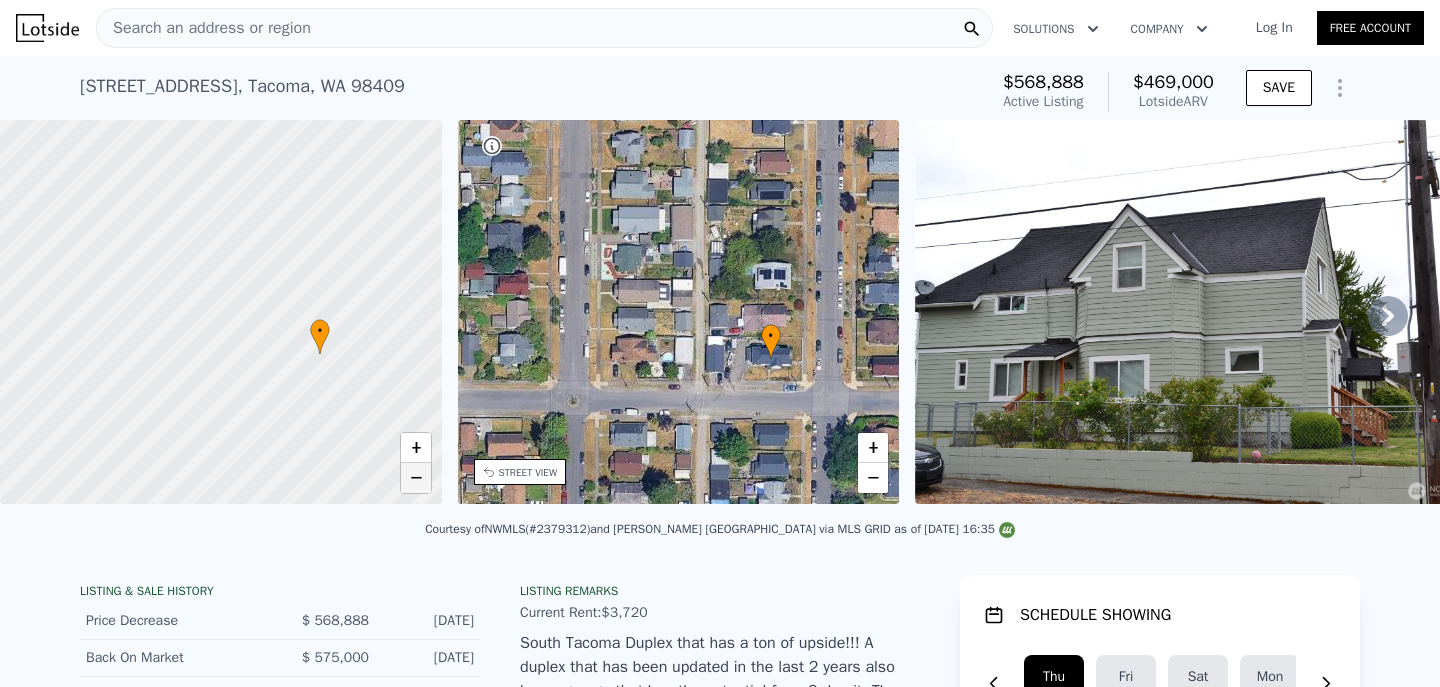 click on "−" at bounding box center (416, 478) 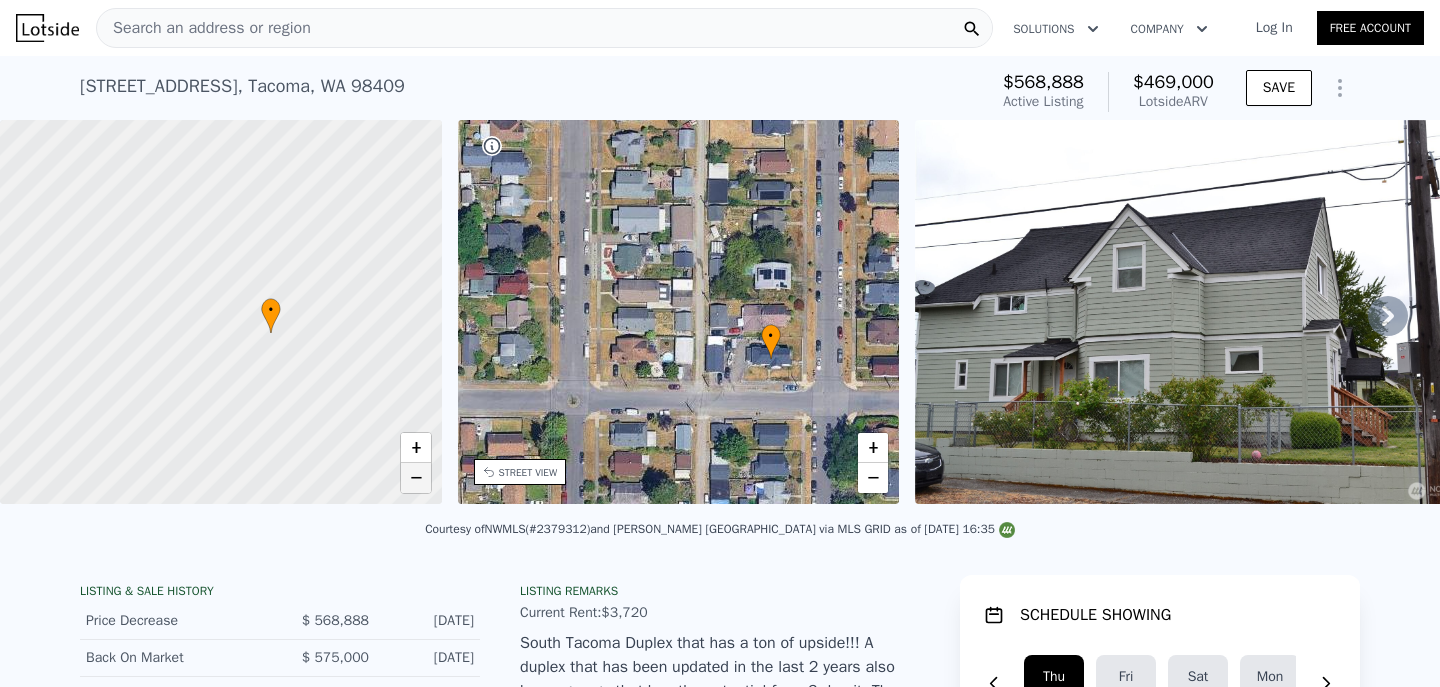 click on "−" at bounding box center (416, 478) 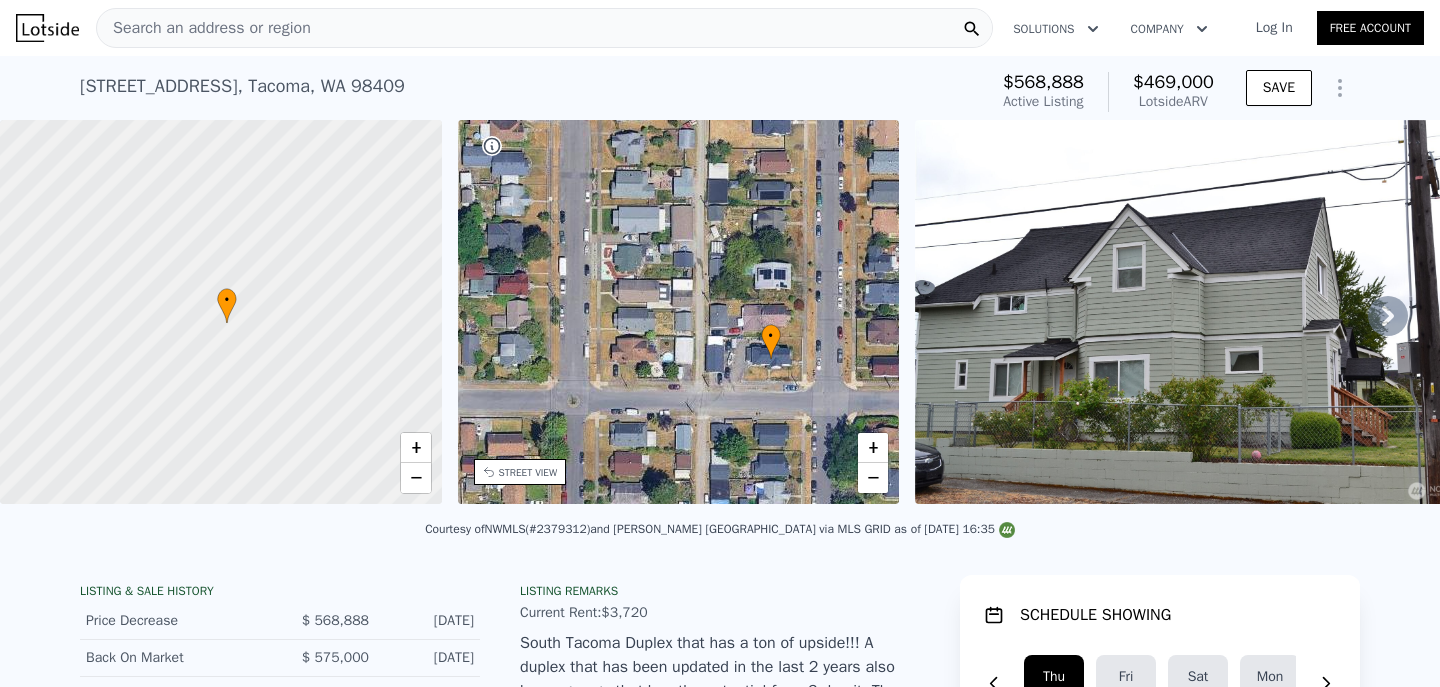 drag, startPoint x: 367, startPoint y: 273, endPoint x: 348, endPoint y: 274, distance: 19.026299 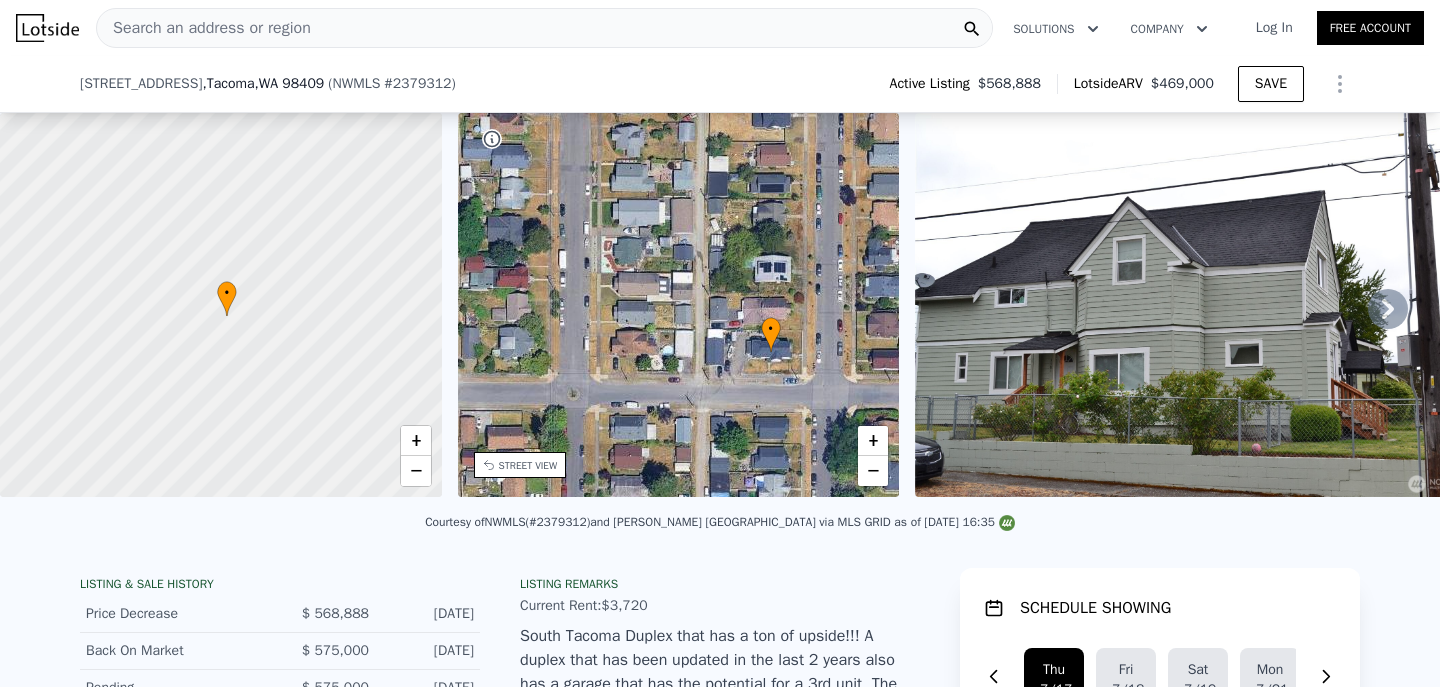 scroll, scrollTop: 206, scrollLeft: 0, axis: vertical 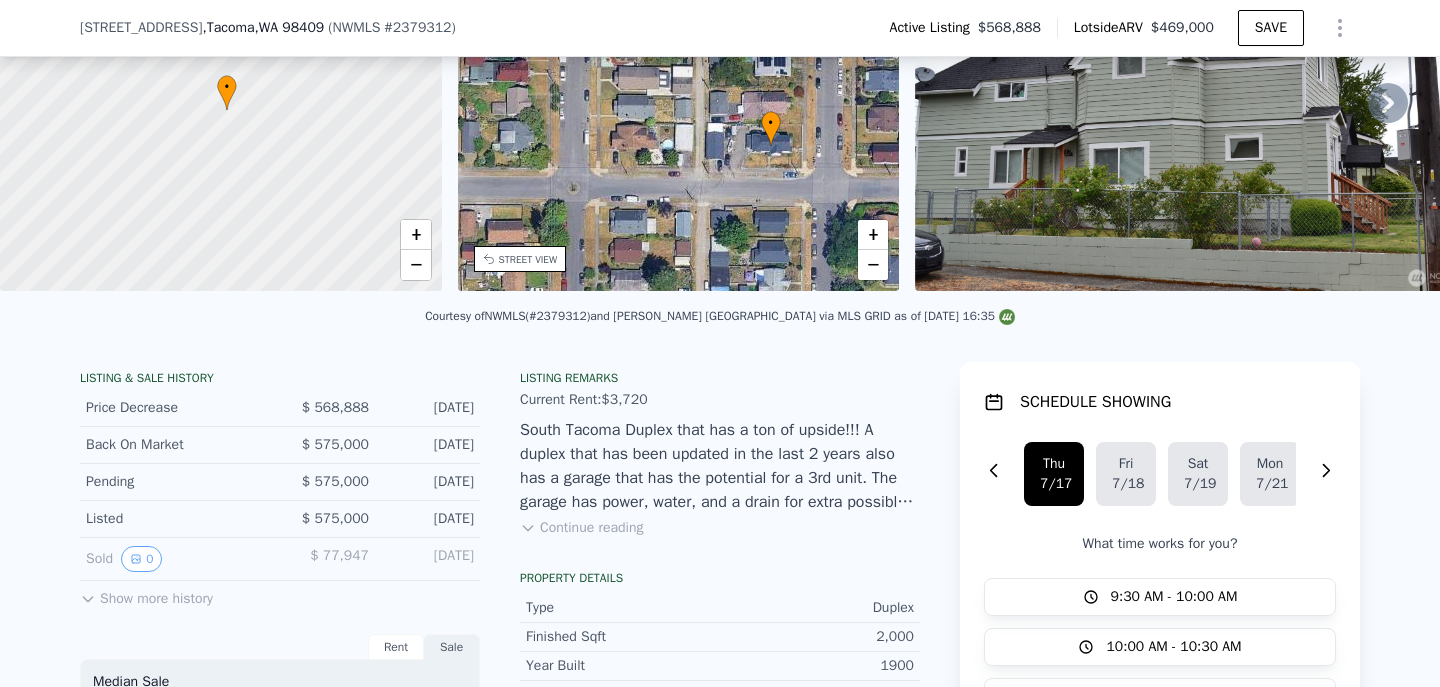 click on "Continue reading" at bounding box center (581, 528) 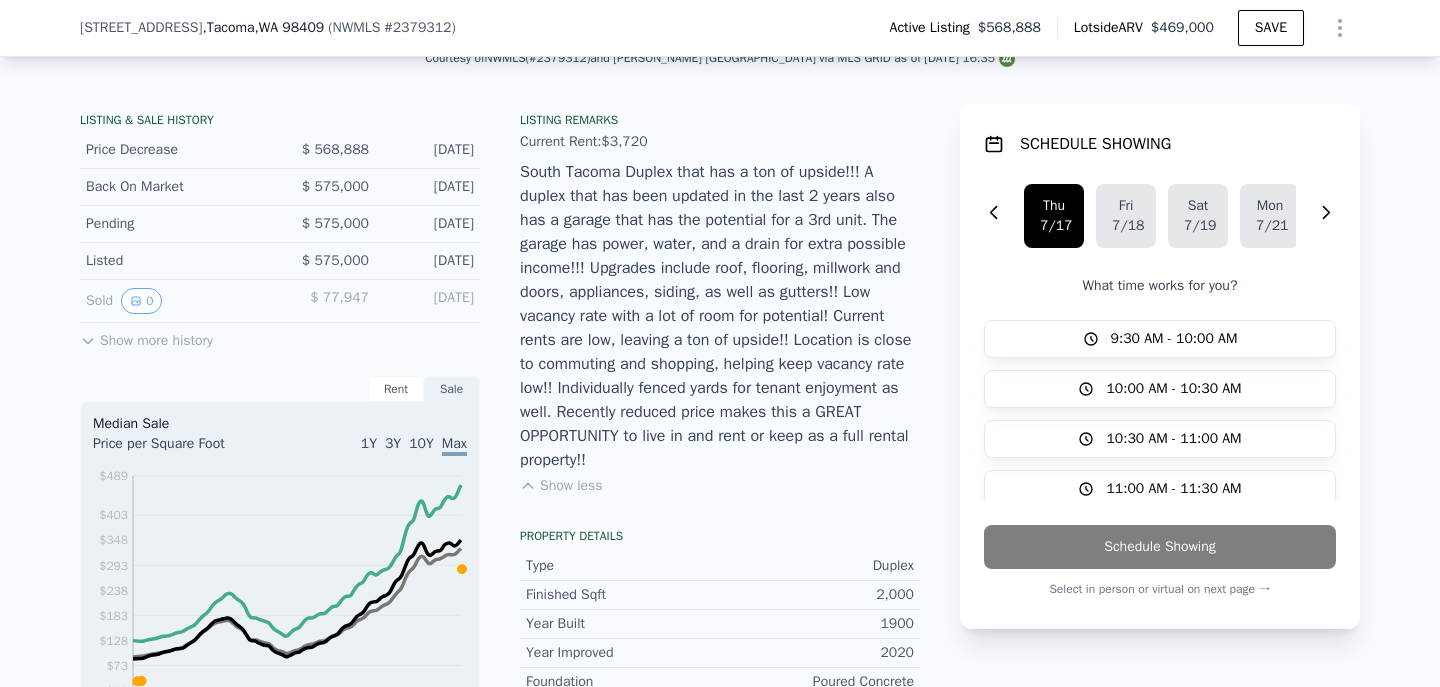 scroll, scrollTop: 468, scrollLeft: 0, axis: vertical 